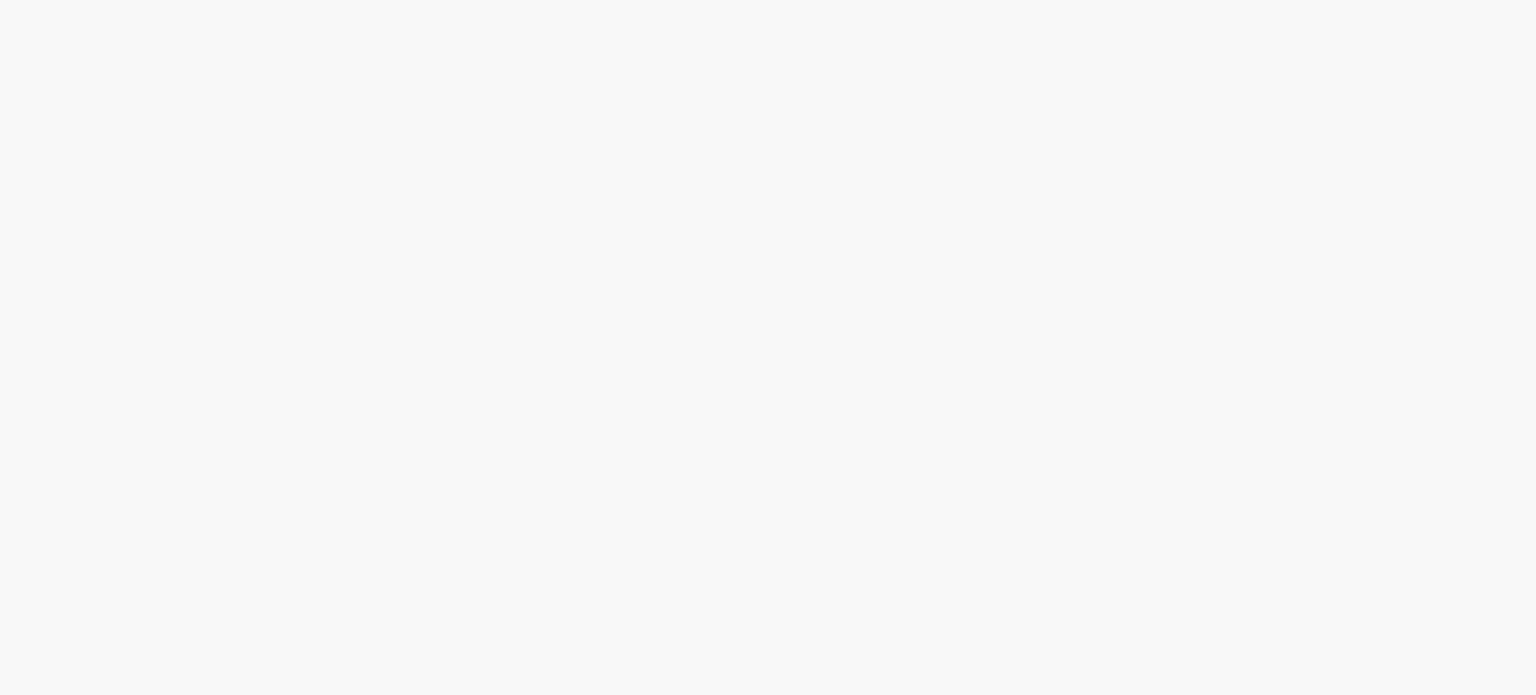 scroll, scrollTop: 0, scrollLeft: 0, axis: both 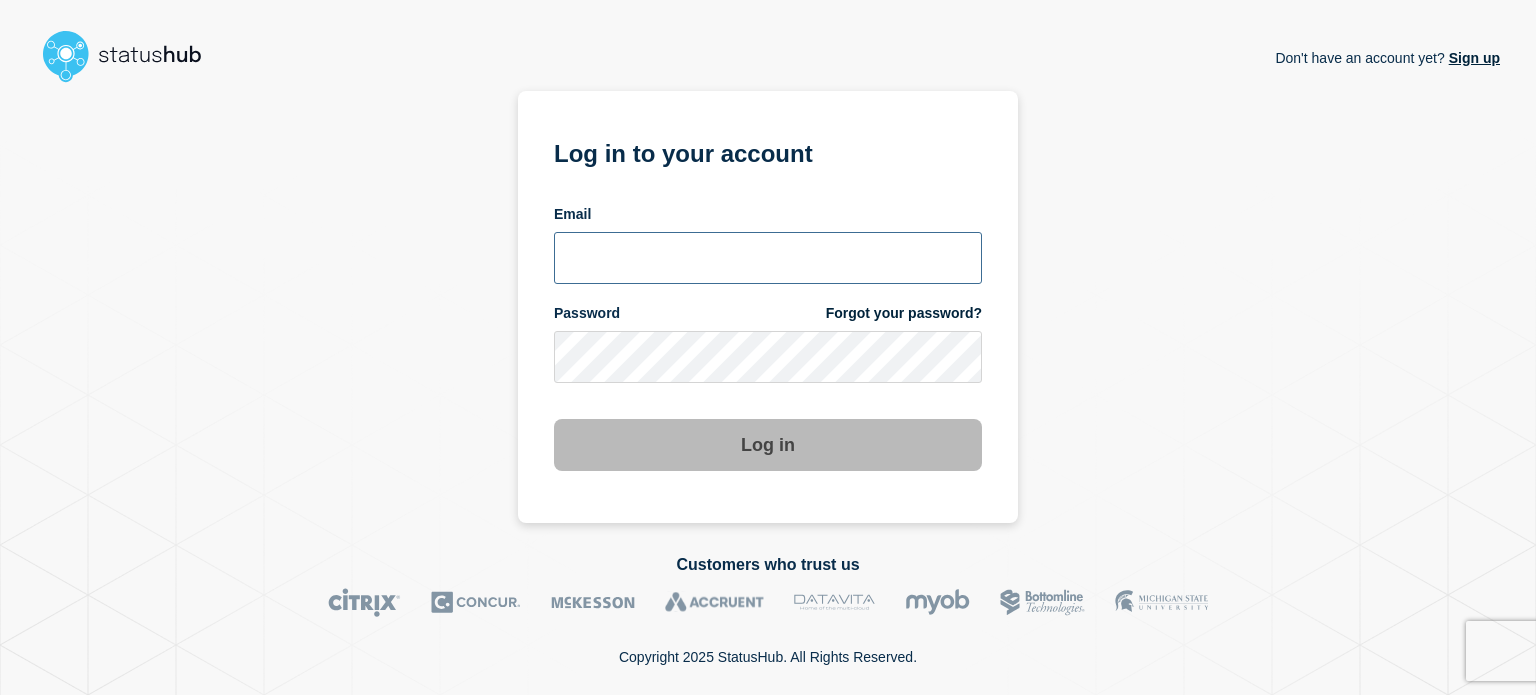 click at bounding box center [768, 258] 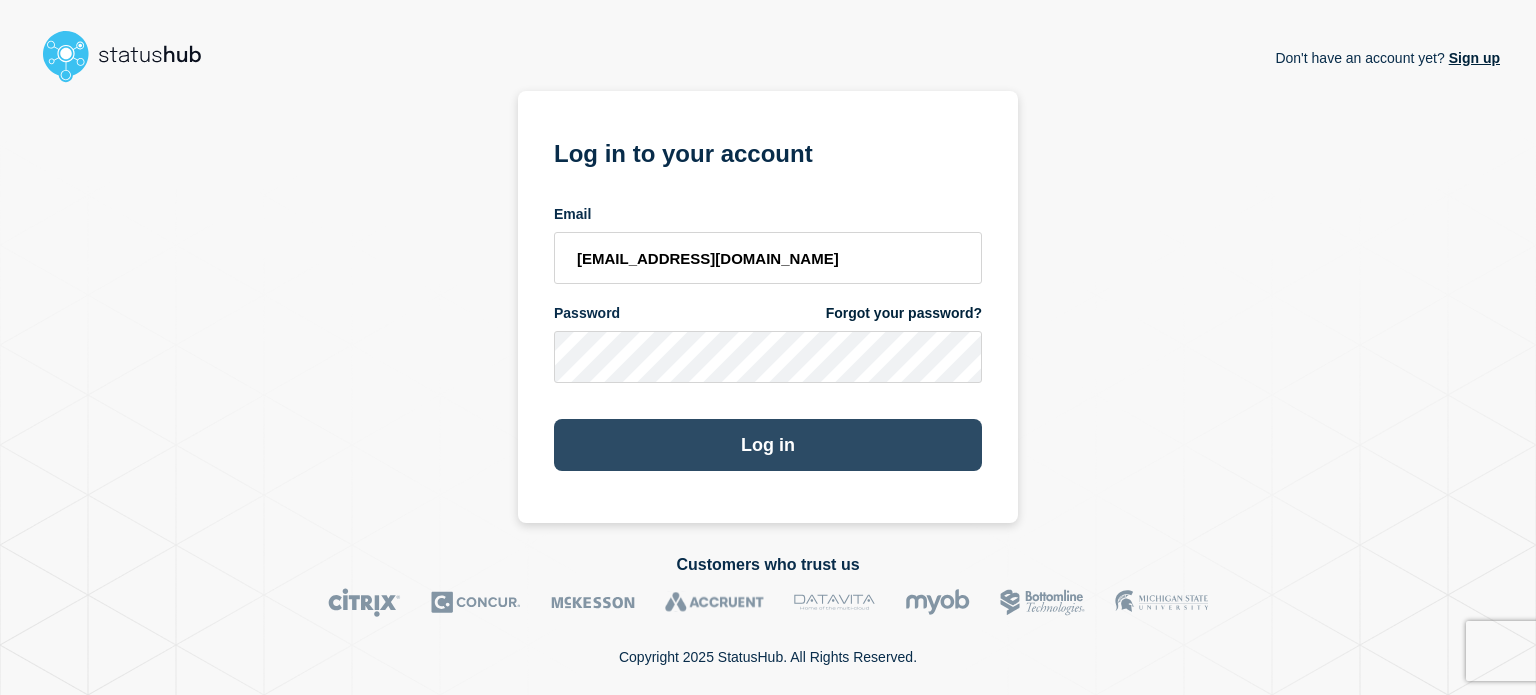 click on "Log in" at bounding box center [768, 445] 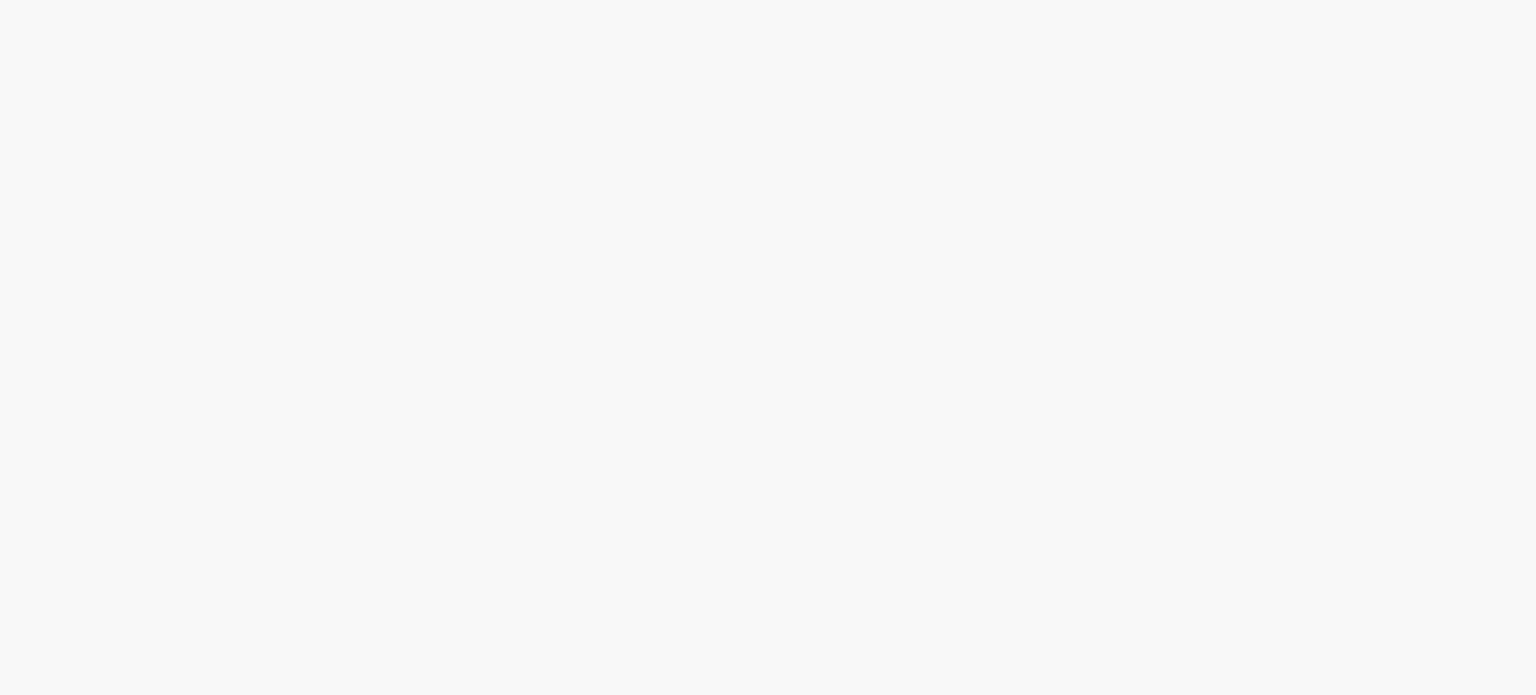 scroll, scrollTop: 0, scrollLeft: 0, axis: both 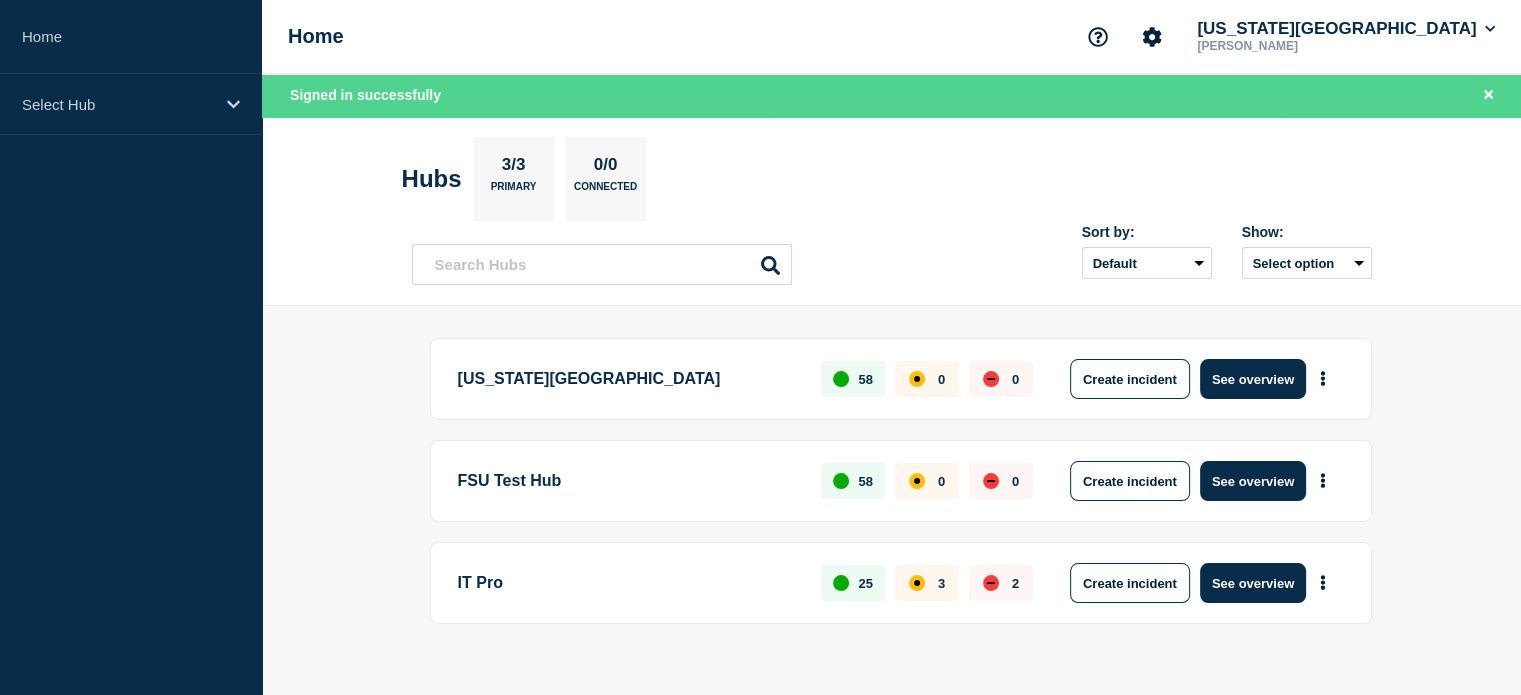 click on "[US_STATE] State University 58 0 0 Create incident See overview FSU Test Hub 58 0 0 Create incident See overview IT Pro 25 3 2 Create incident See overview" at bounding box center [891, 514] 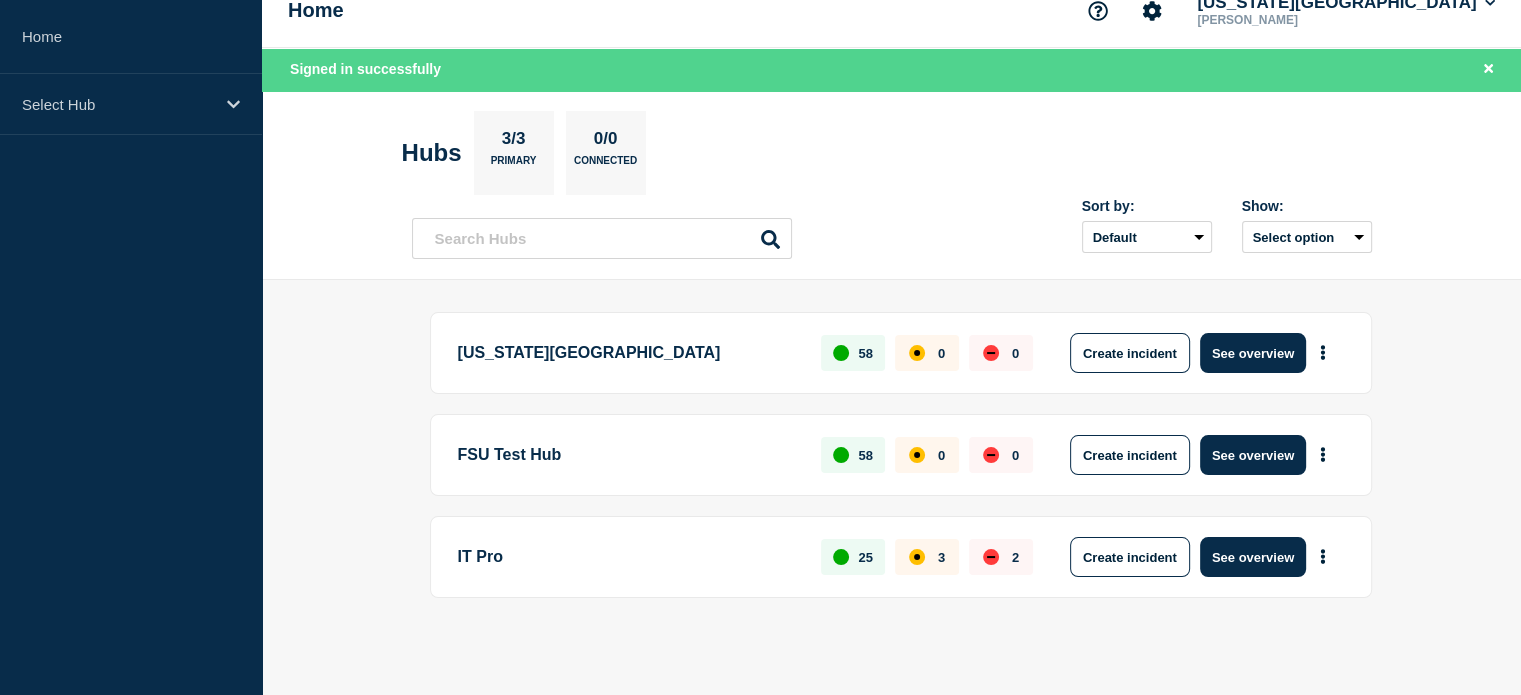 scroll, scrollTop: 0, scrollLeft: 0, axis: both 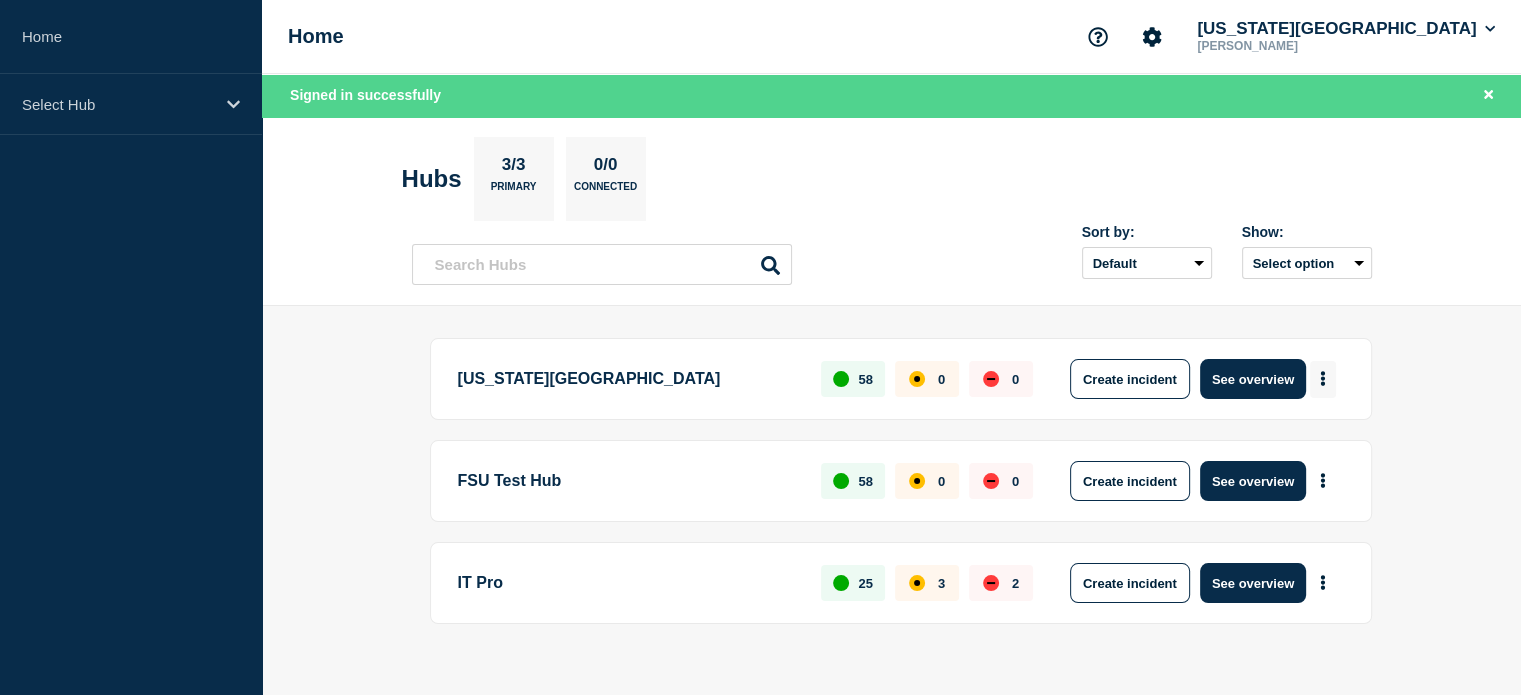 click 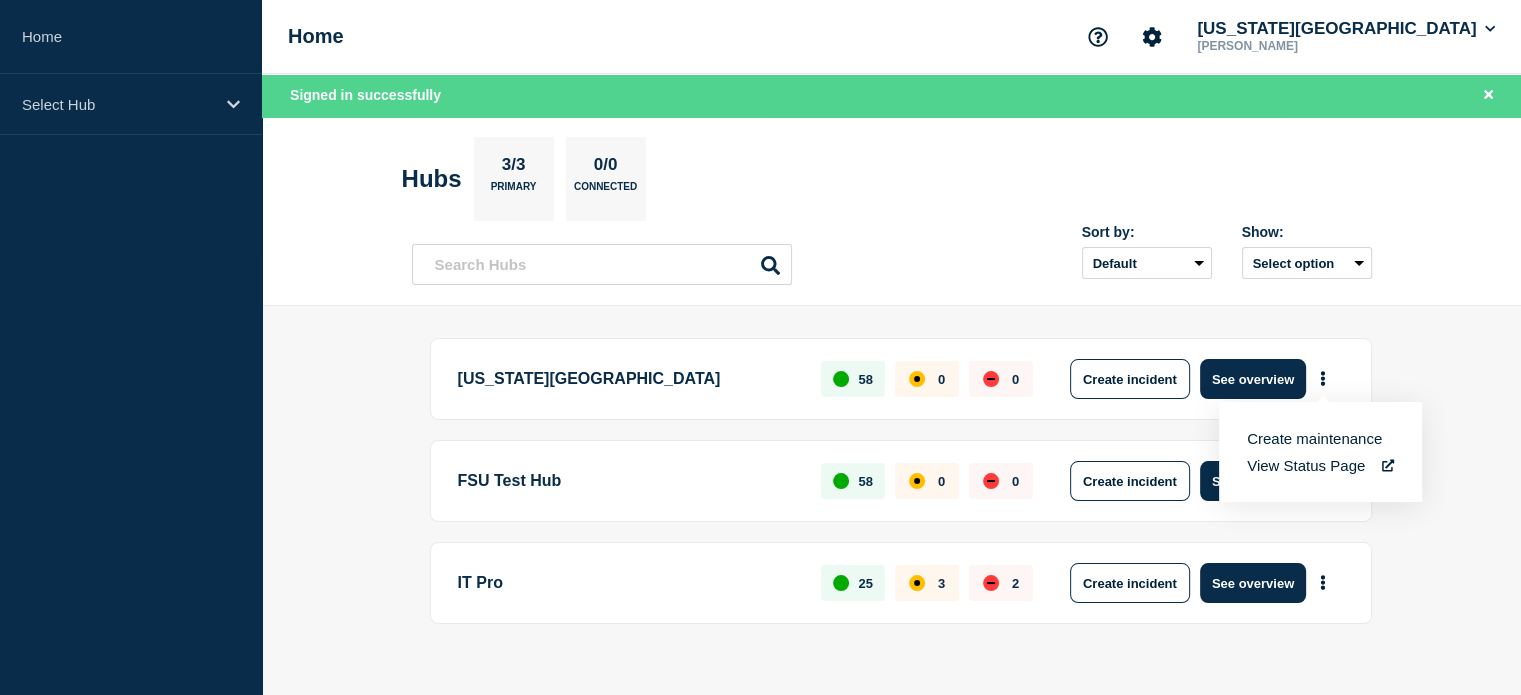 click on "[US_STATE] State University 58 0 0 Create incident See overview FSU Test Hub 58 0 0 Create incident See overview IT Pro 25 3 2 Create incident See overview" at bounding box center (891, 514) 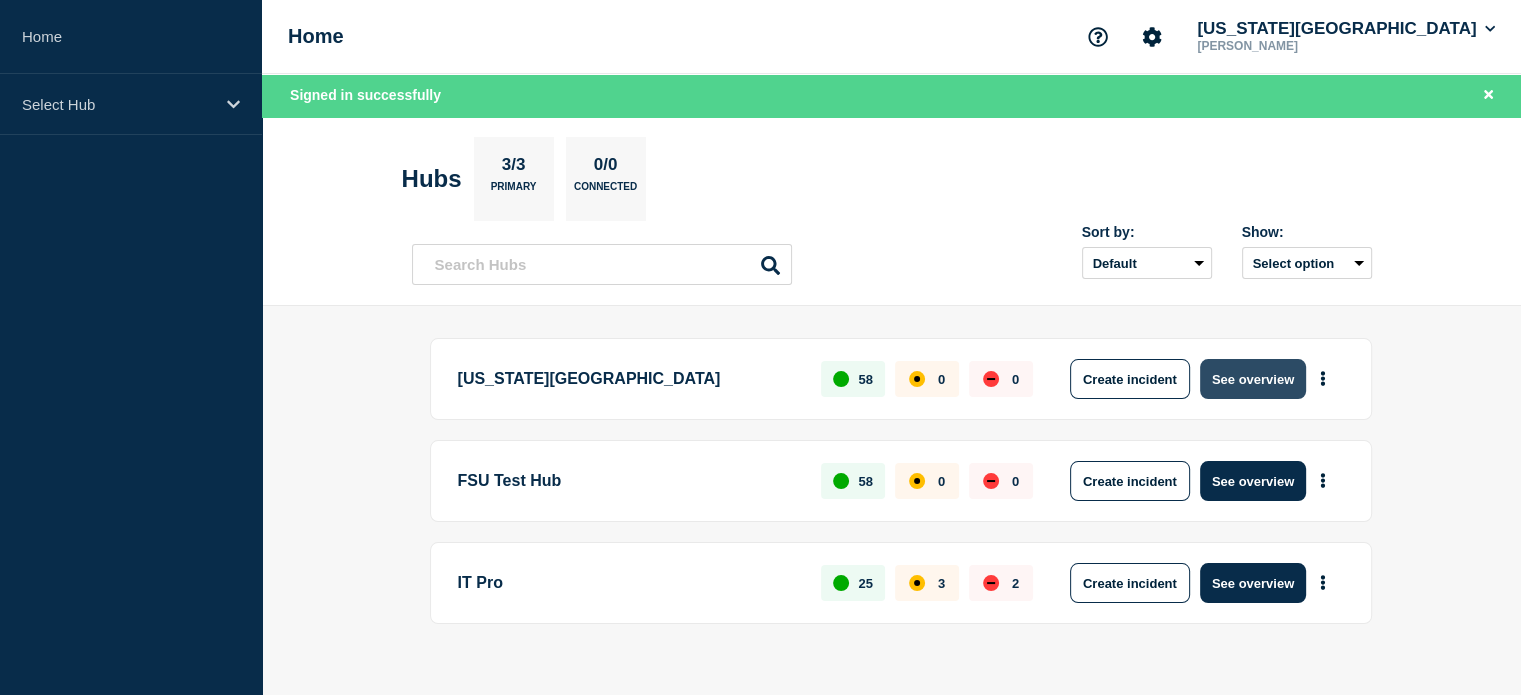 click on "See overview" at bounding box center (1253, 379) 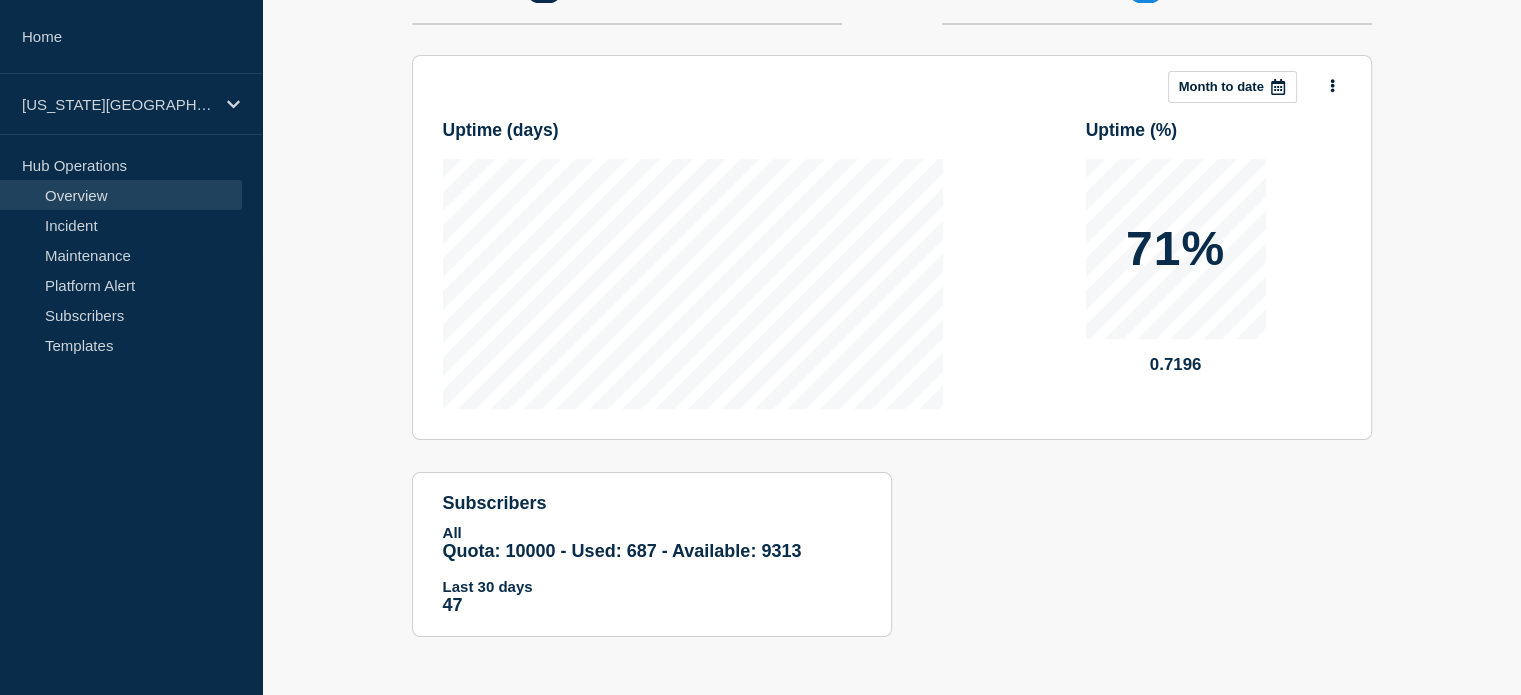 scroll, scrollTop: 0, scrollLeft: 0, axis: both 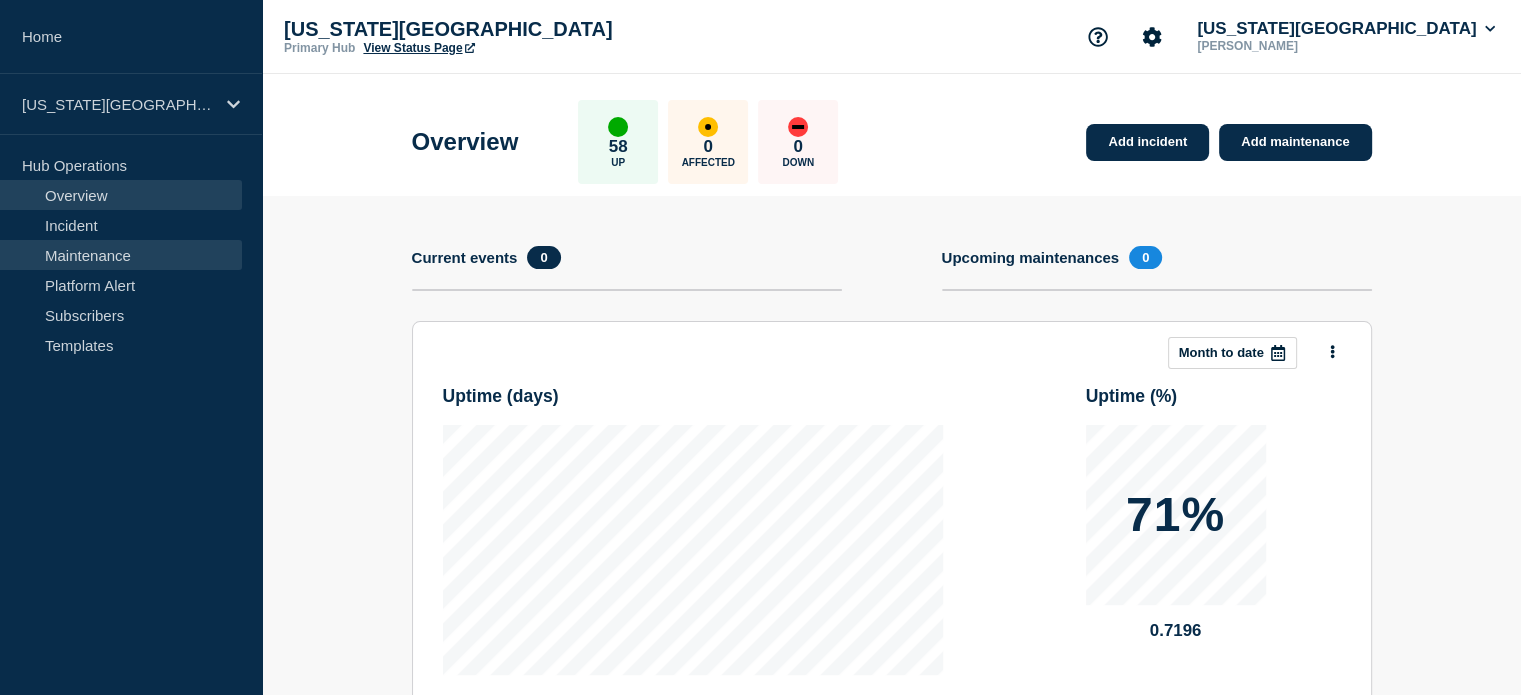 click on "Maintenance" at bounding box center (121, 255) 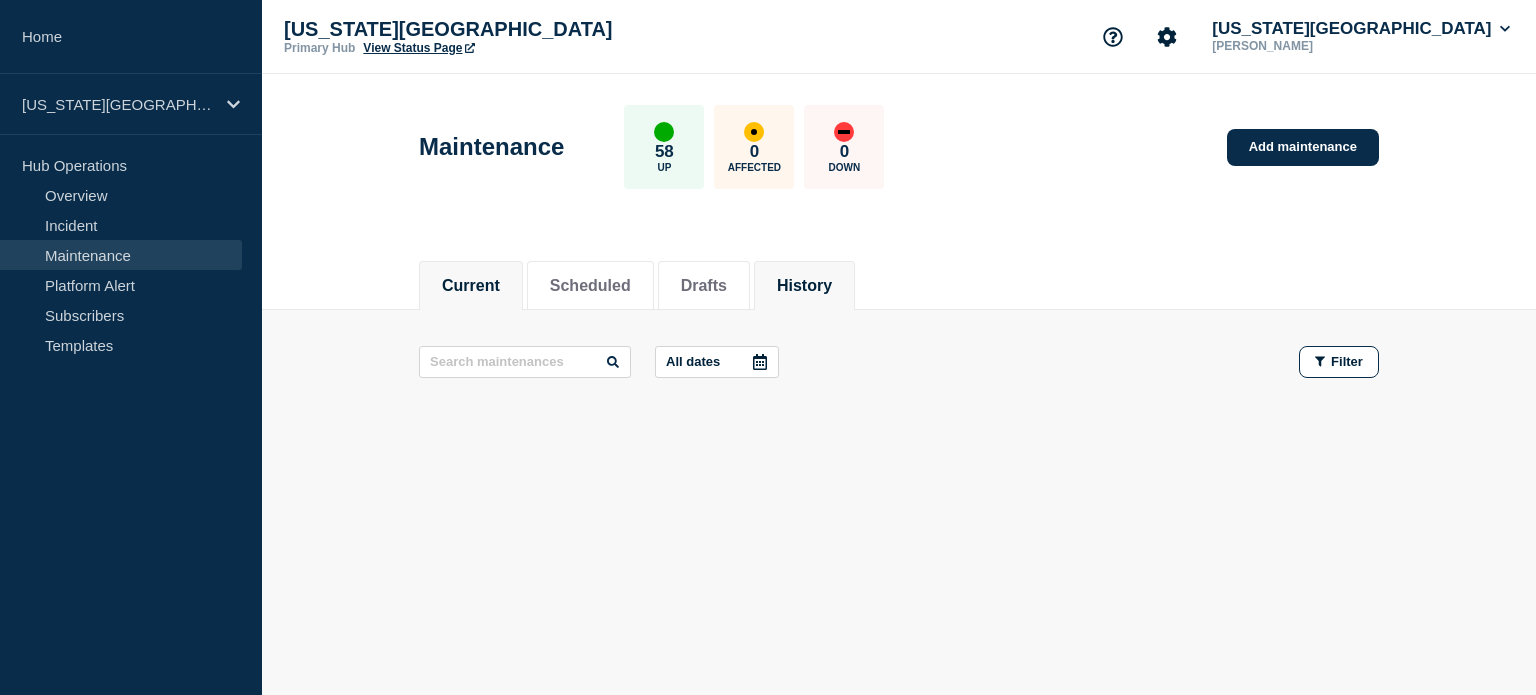 click on "History" 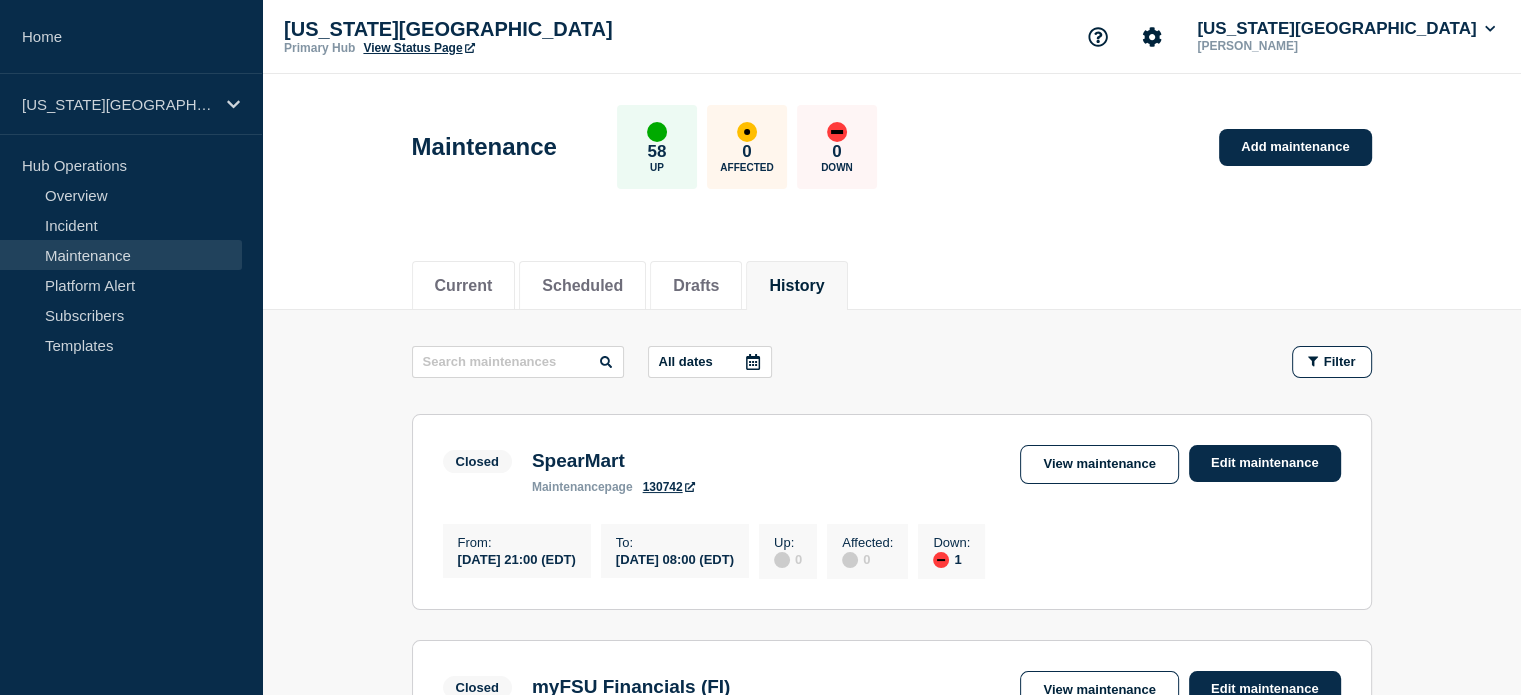 scroll, scrollTop: 75, scrollLeft: 0, axis: vertical 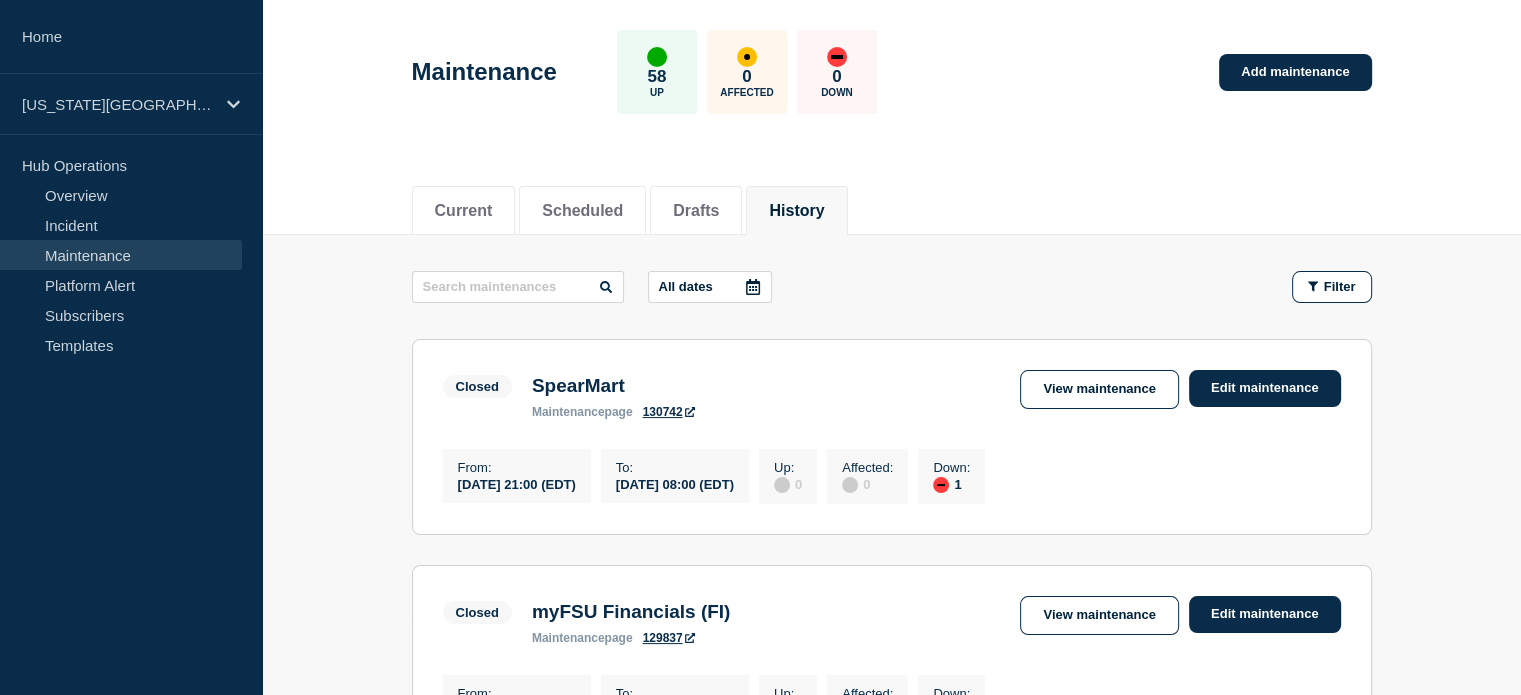 click on "SpearMart" at bounding box center [613, 386] 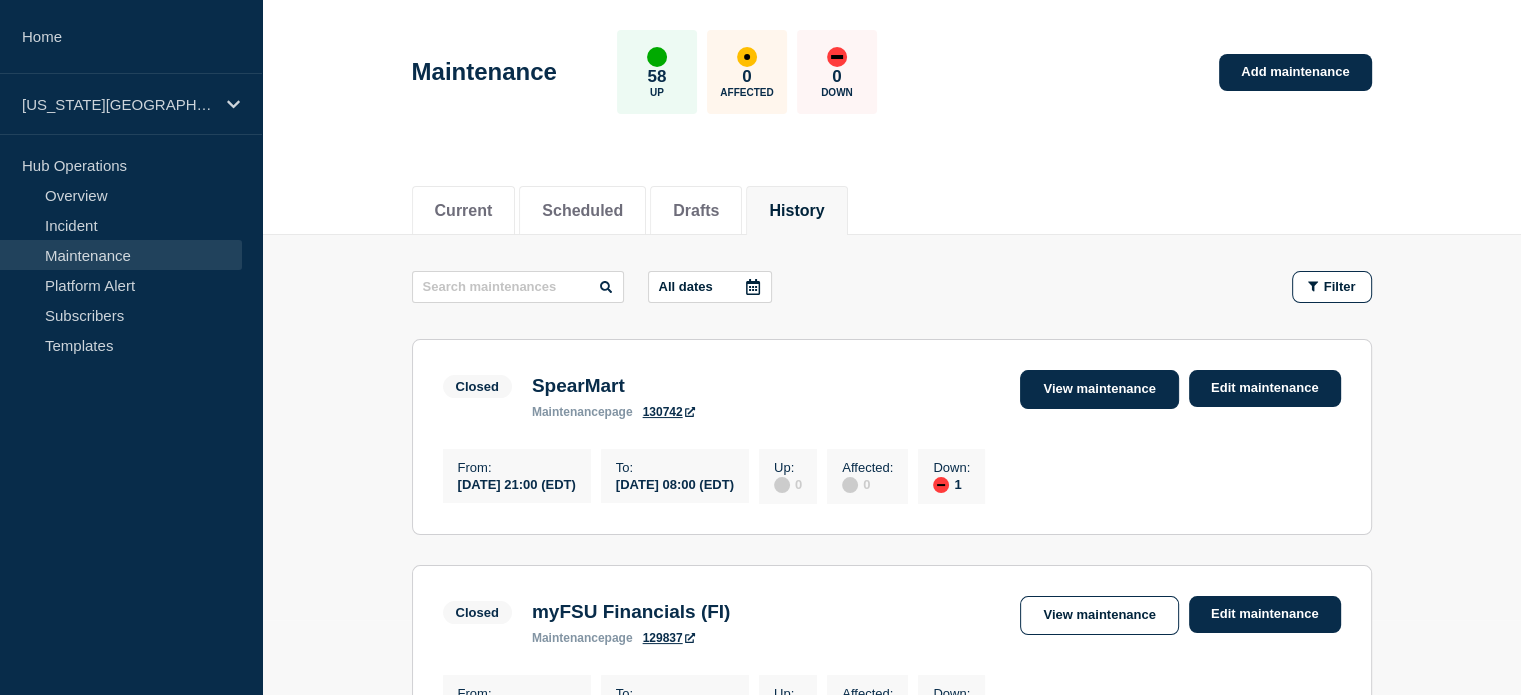 click on "View maintenance" at bounding box center (1099, 389) 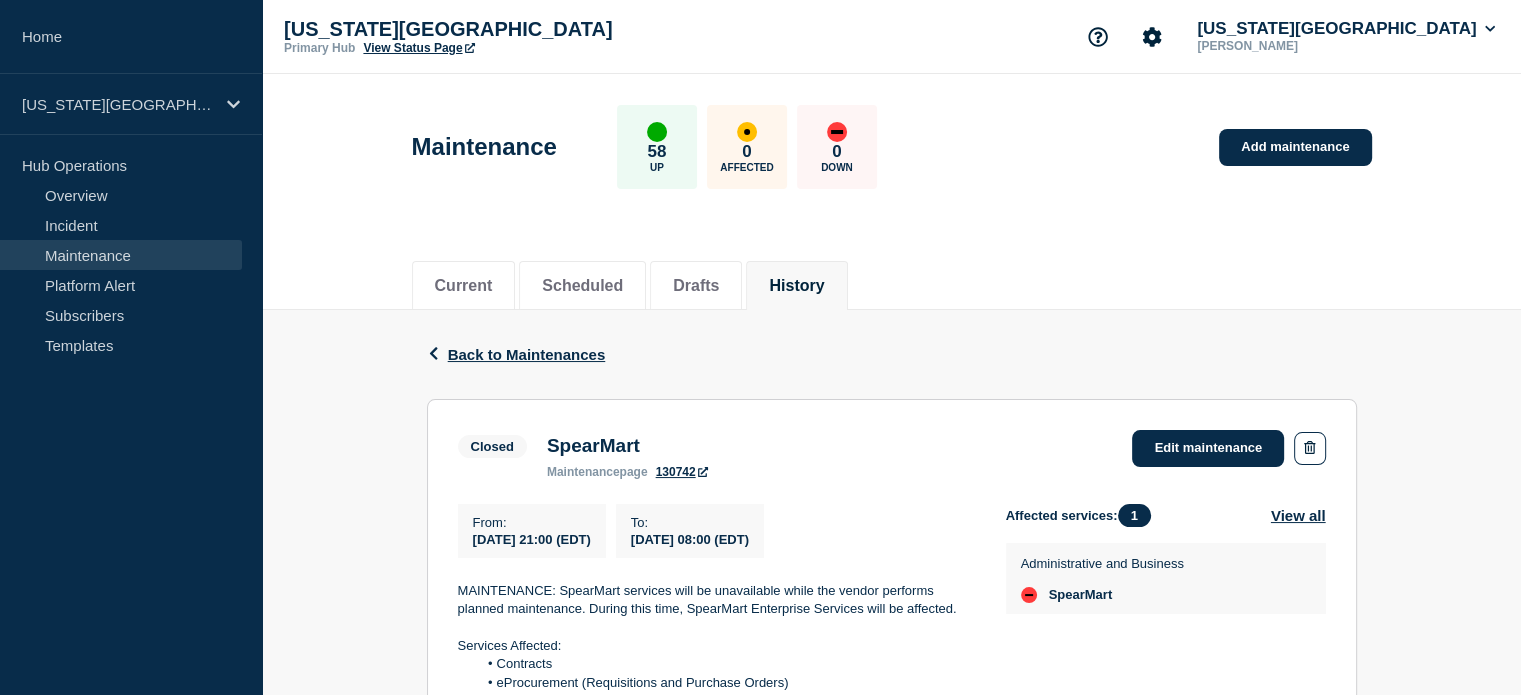 scroll, scrollTop: 294, scrollLeft: 0, axis: vertical 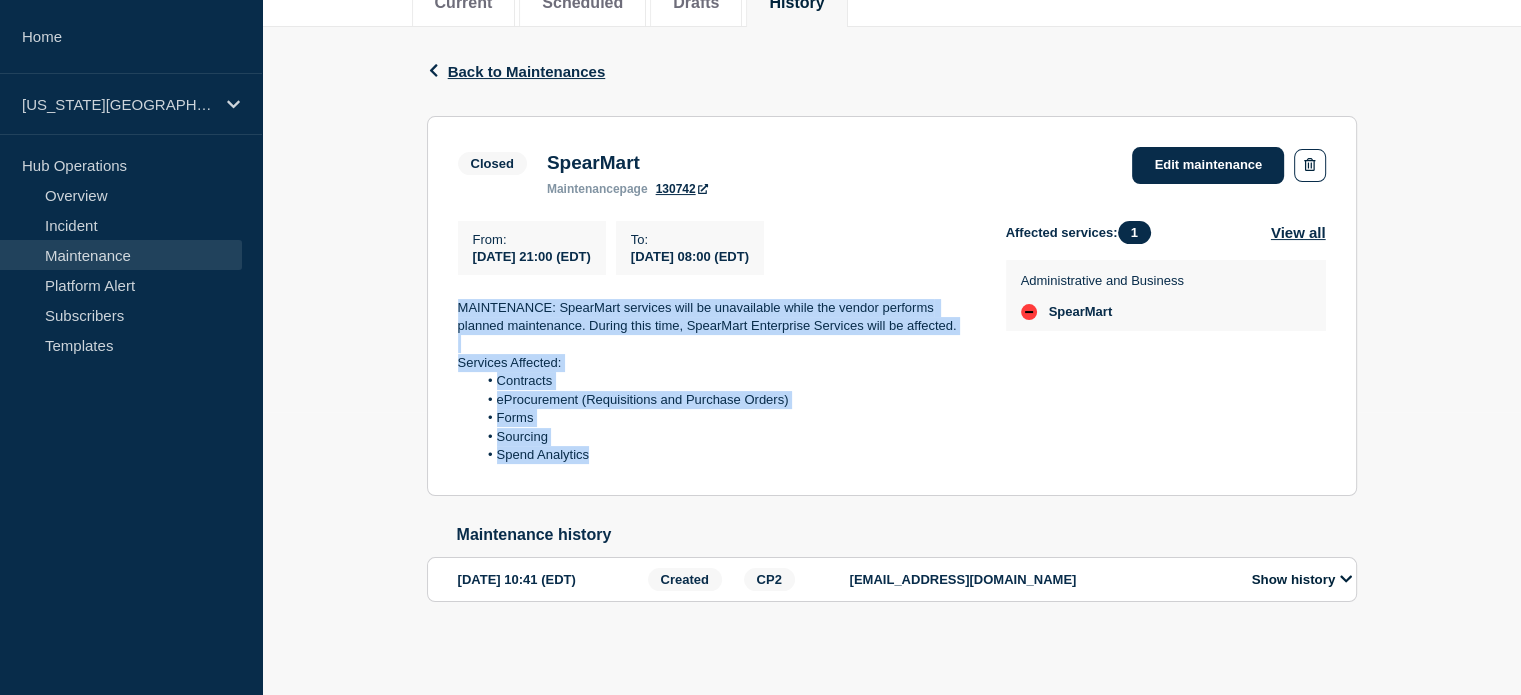 drag, startPoint x: 457, startPoint y: 302, endPoint x: 595, endPoint y: 454, distance: 205.29977 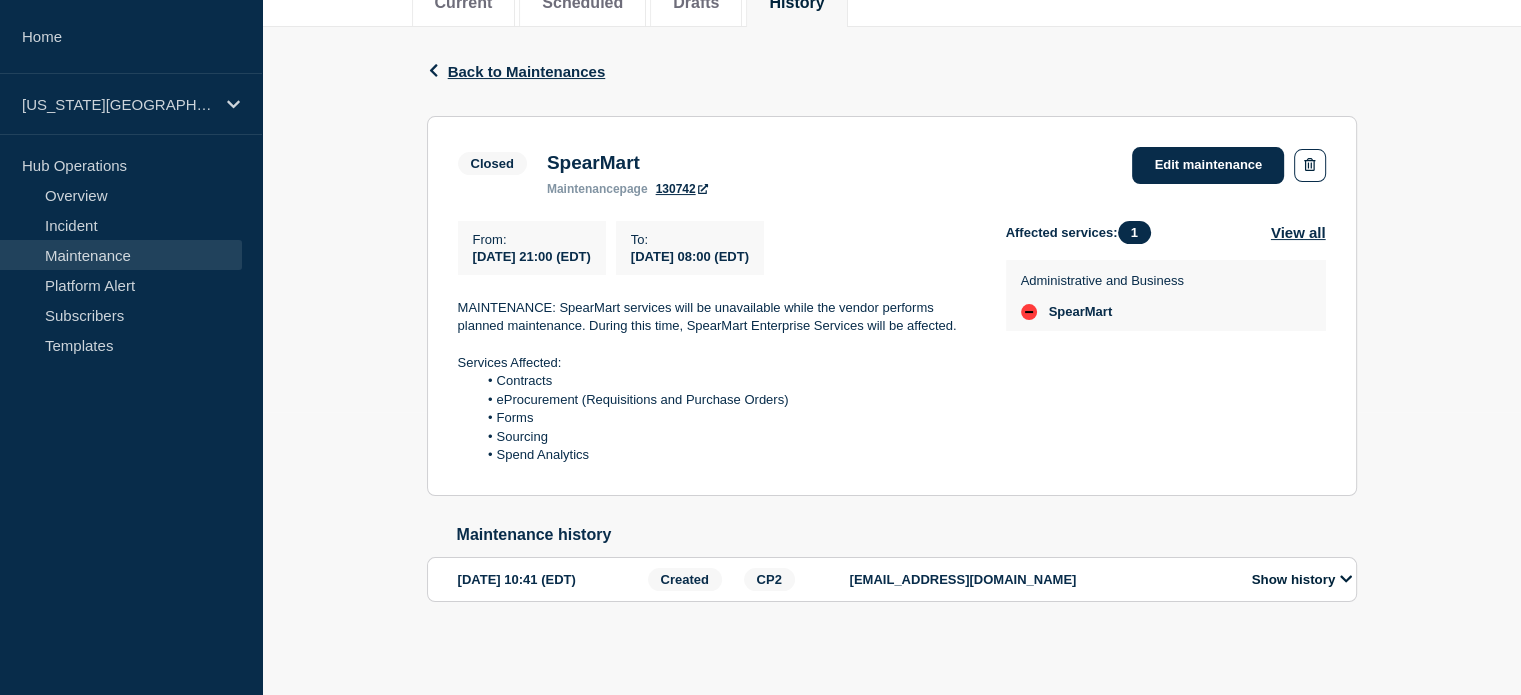 drag, startPoint x: 370, startPoint y: 163, endPoint x: 294, endPoint y: 63, distance: 125.60255 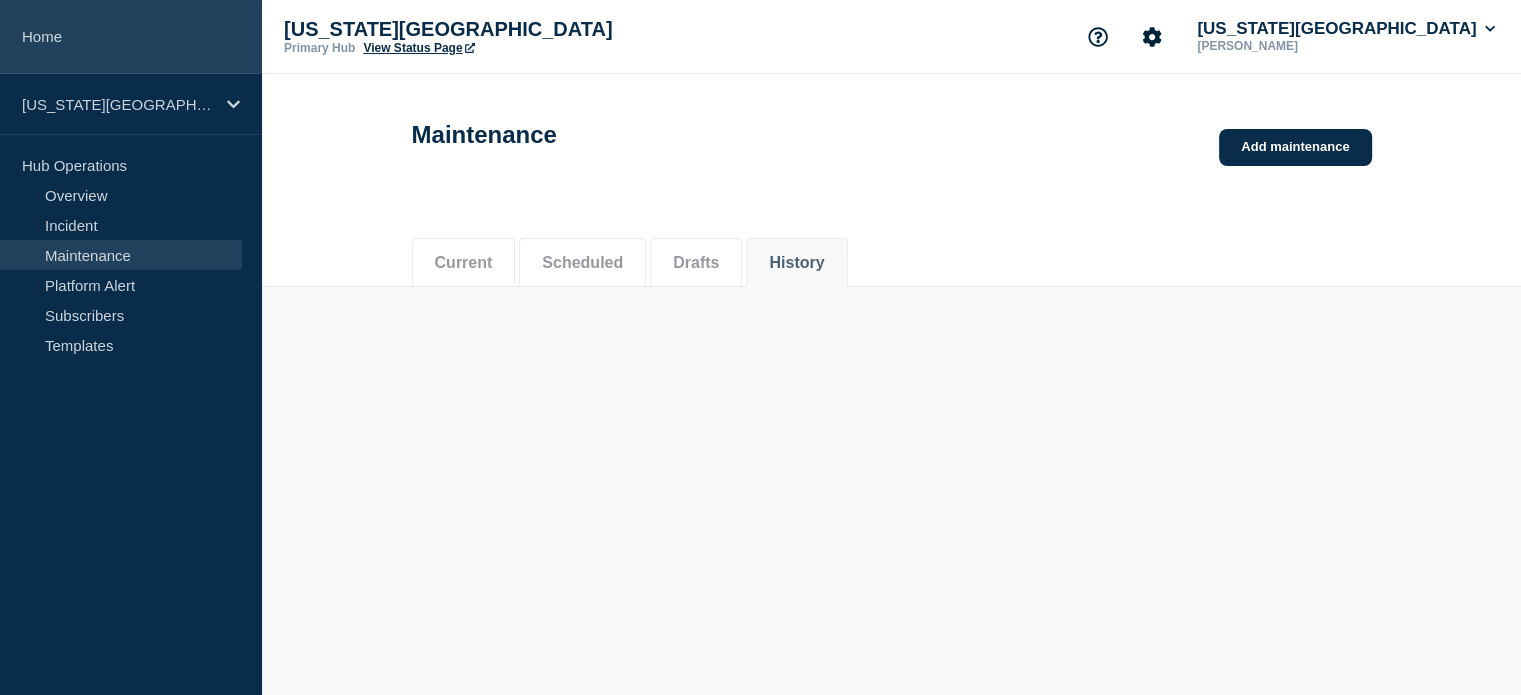 scroll, scrollTop: 0, scrollLeft: 0, axis: both 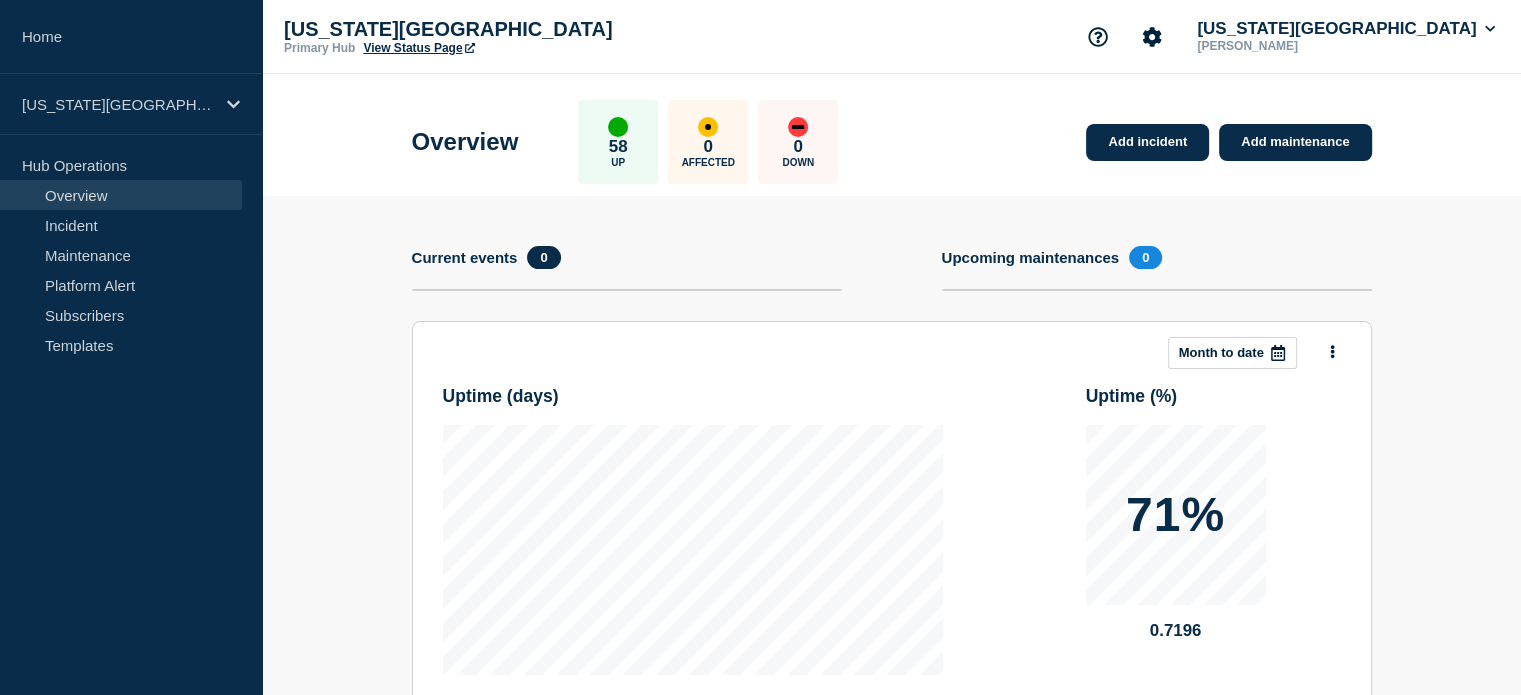 click on "Overview 58 Up 0 Affected 0 Down Add incident Add maintenance" at bounding box center (891, 135) 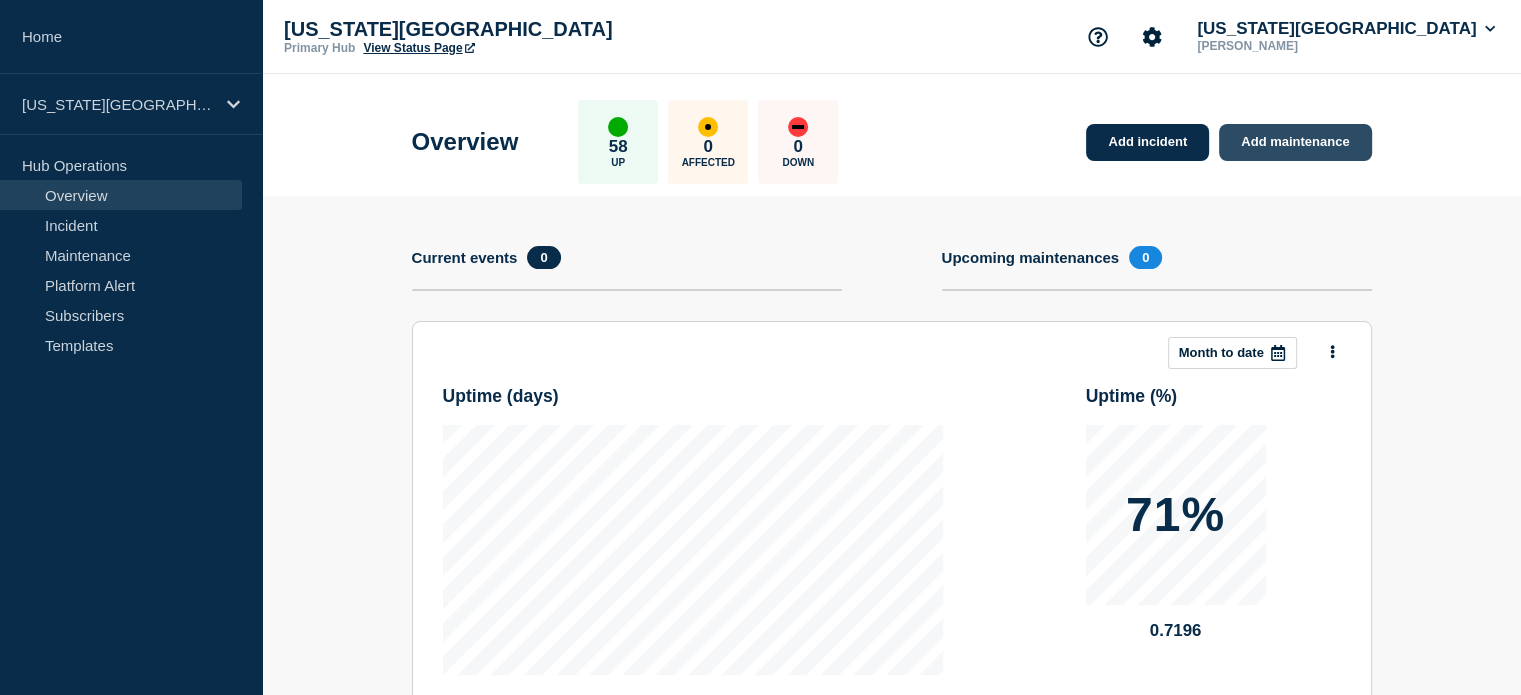 click on "Add maintenance" at bounding box center (1295, 142) 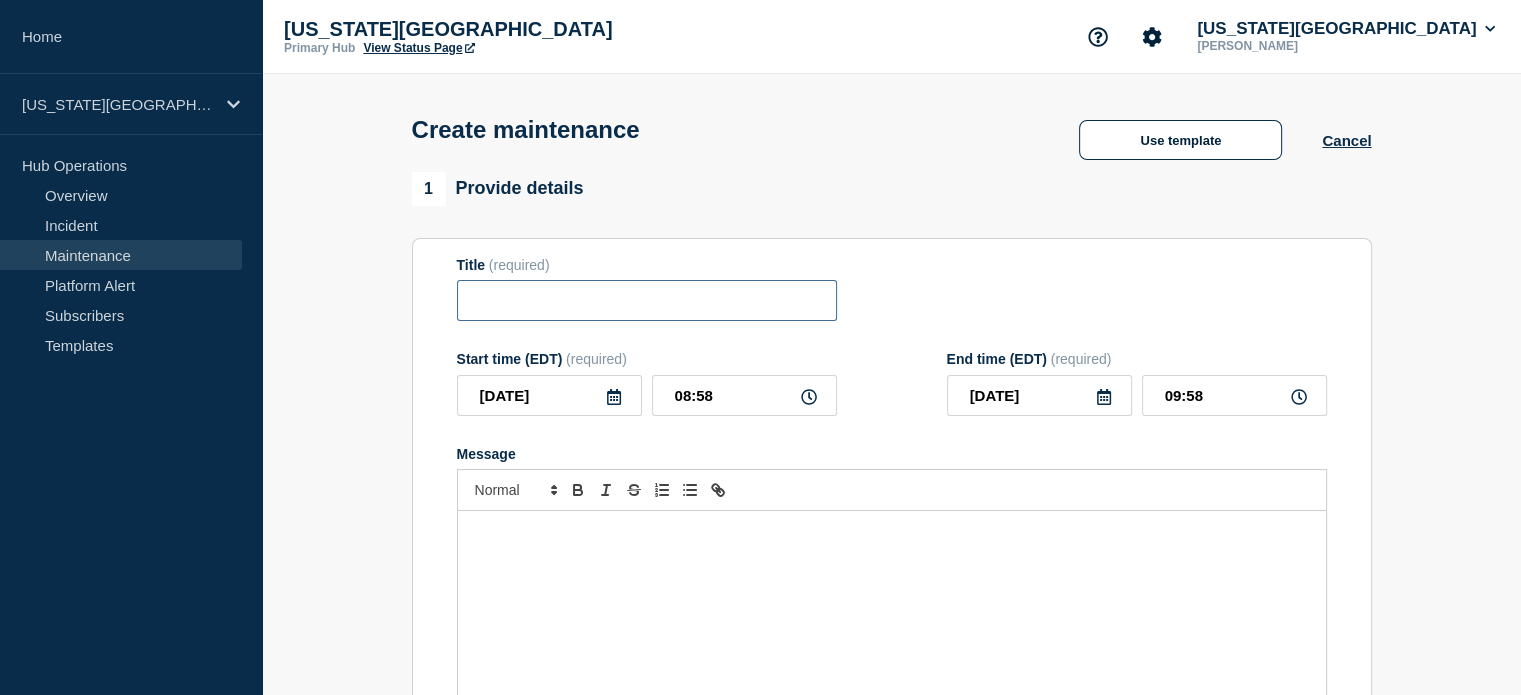 click at bounding box center (647, 300) 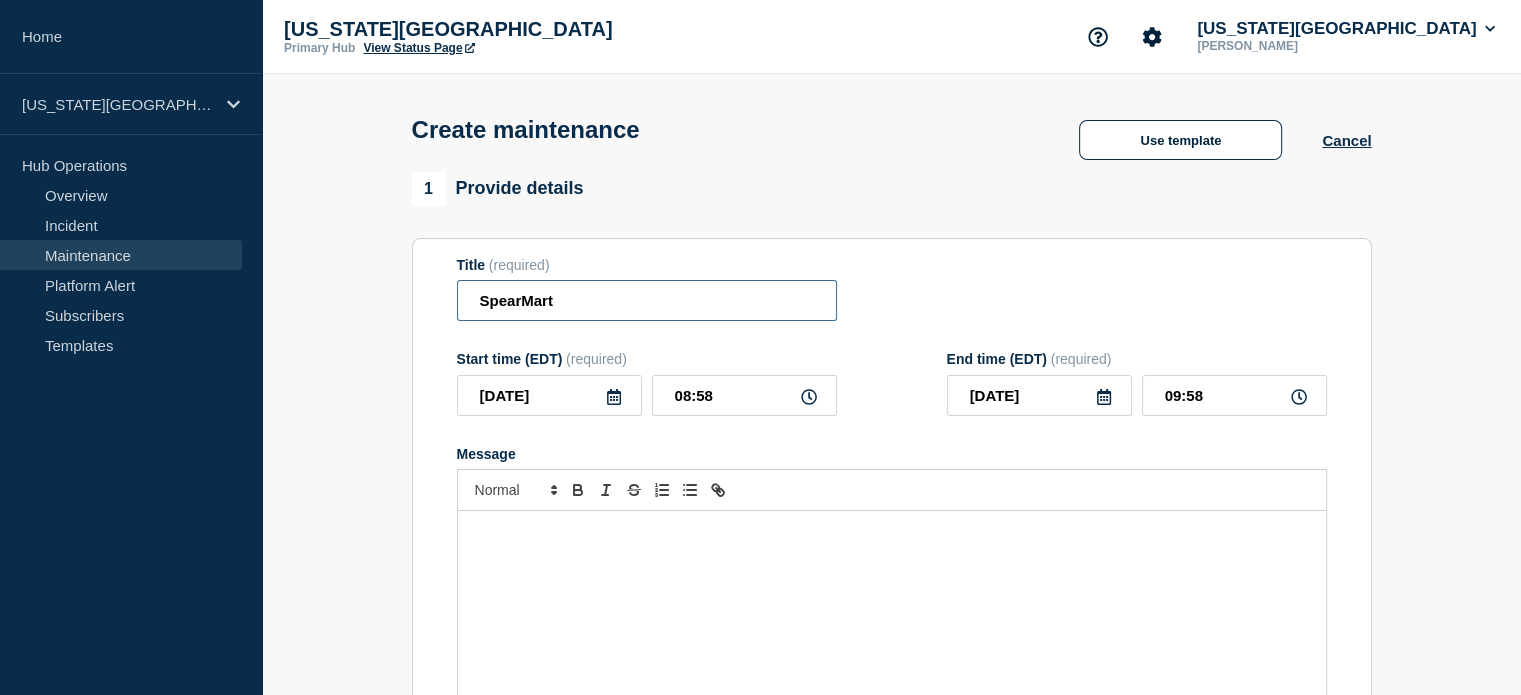 scroll, scrollTop: 75, scrollLeft: 0, axis: vertical 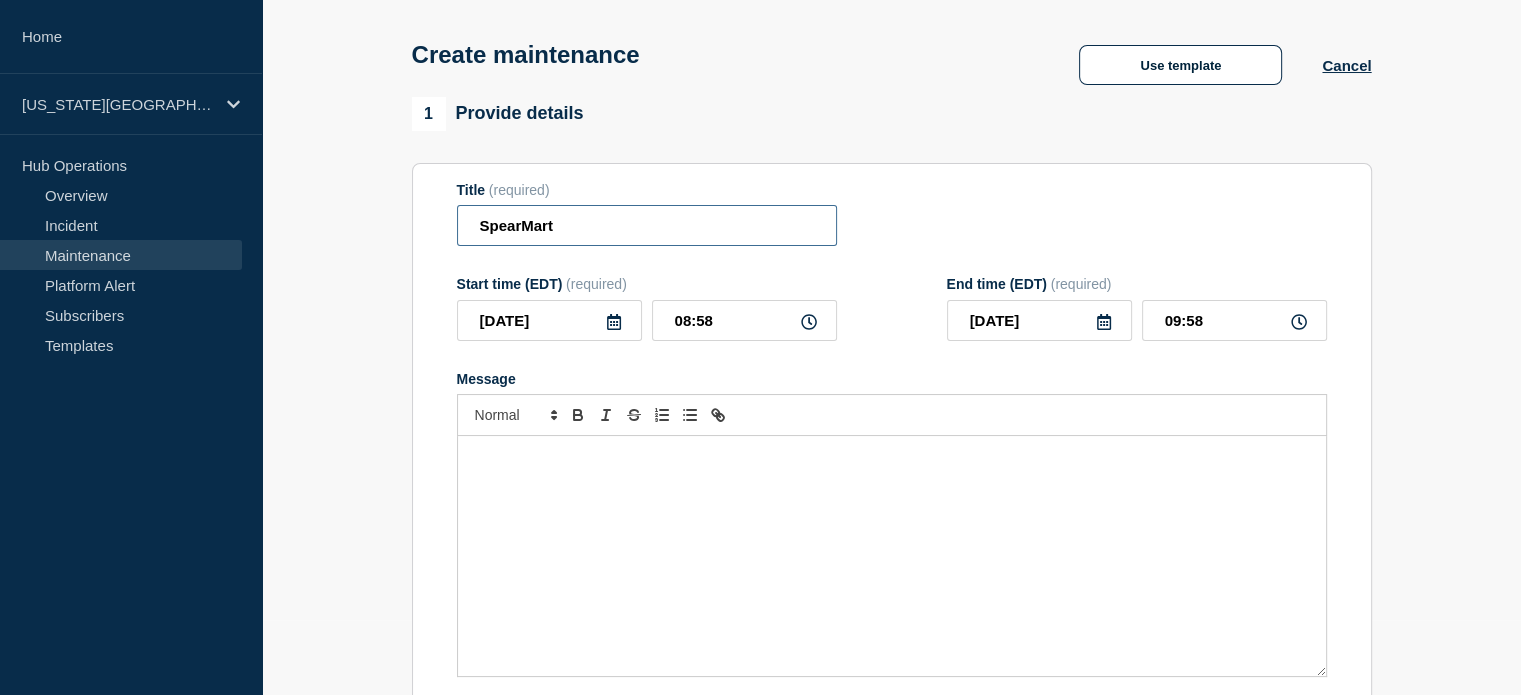 type on "SpearMart" 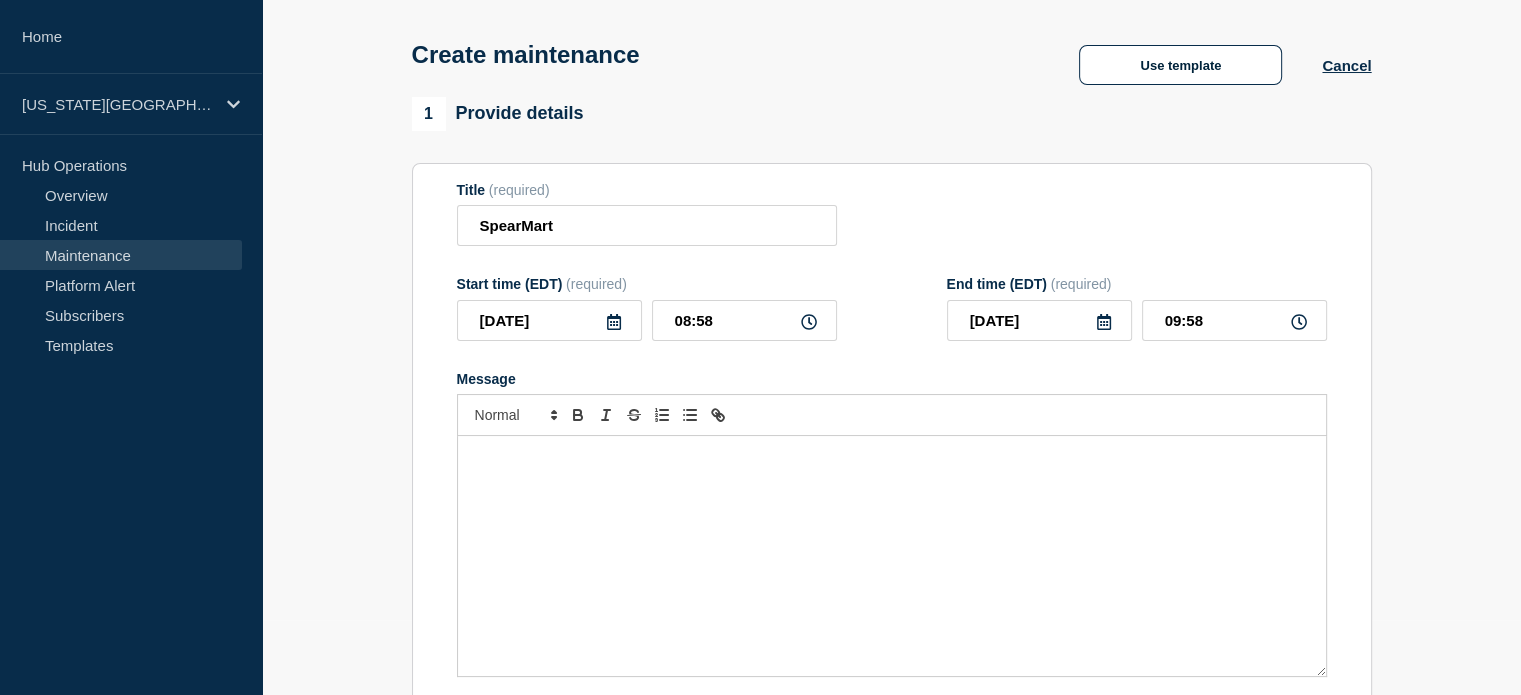 click on "Title  (required) SpearMart Start time (EDT)  (required) [DATE] 08:58 End time (EDT)  (required) [DATE] 09:58 Message  Suppress automated incidents during maintenance" at bounding box center (892, 449) 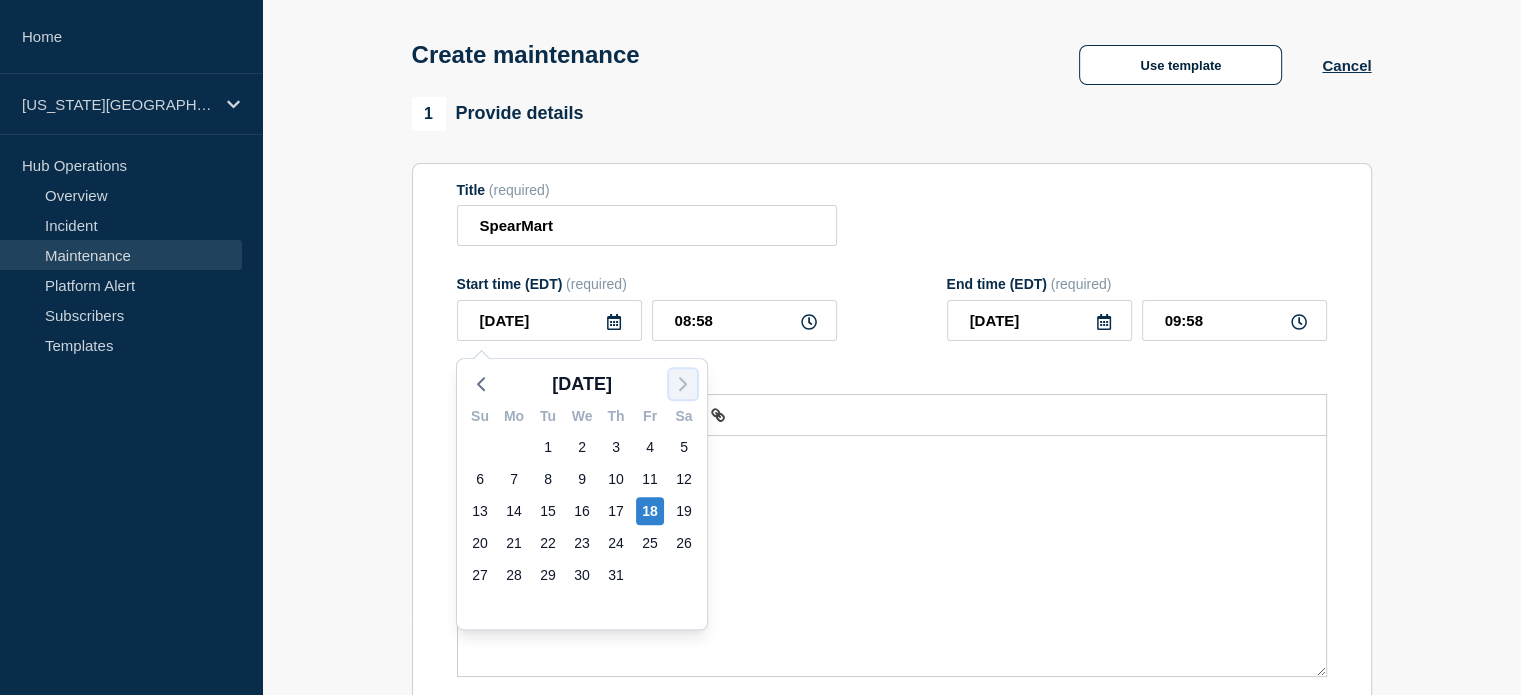 click 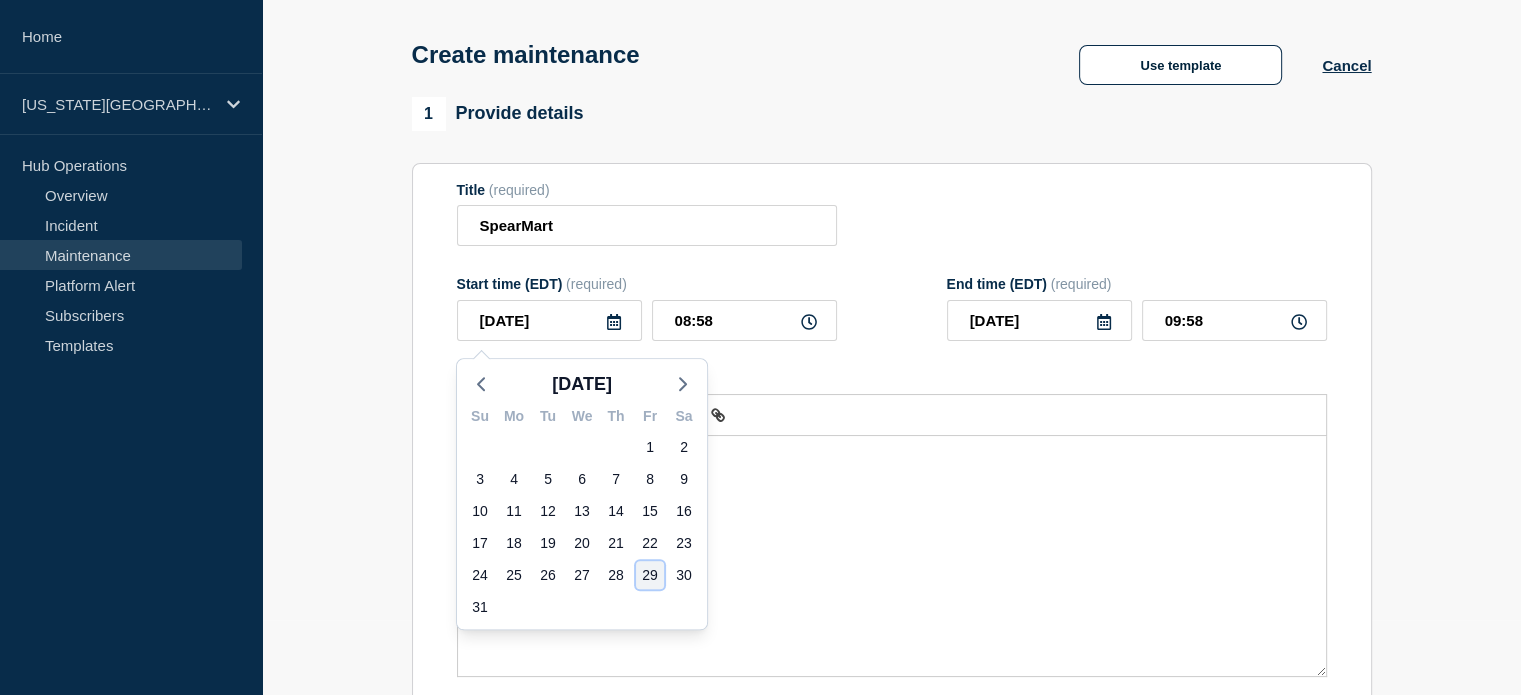 click on "29" 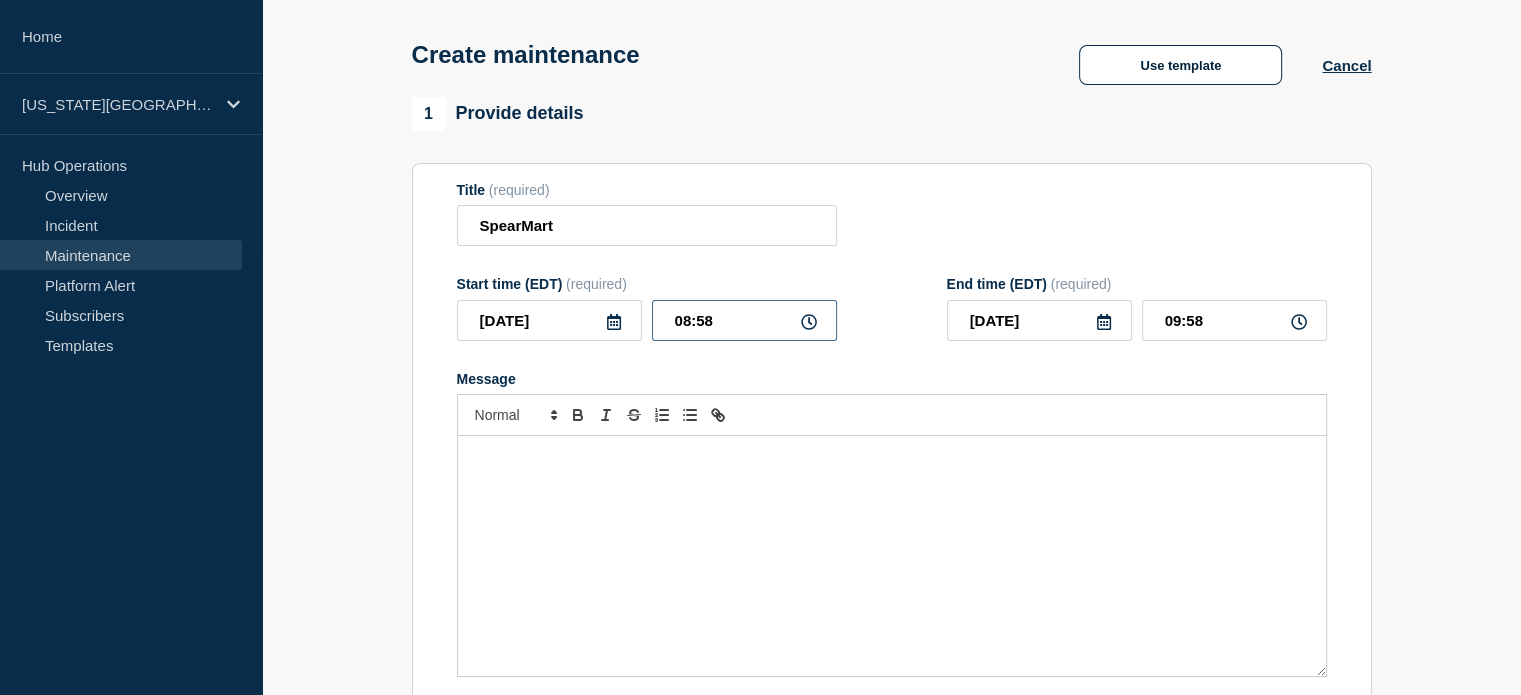 drag, startPoint x: 720, startPoint y: 328, endPoint x: 663, endPoint y: 275, distance: 77.83315 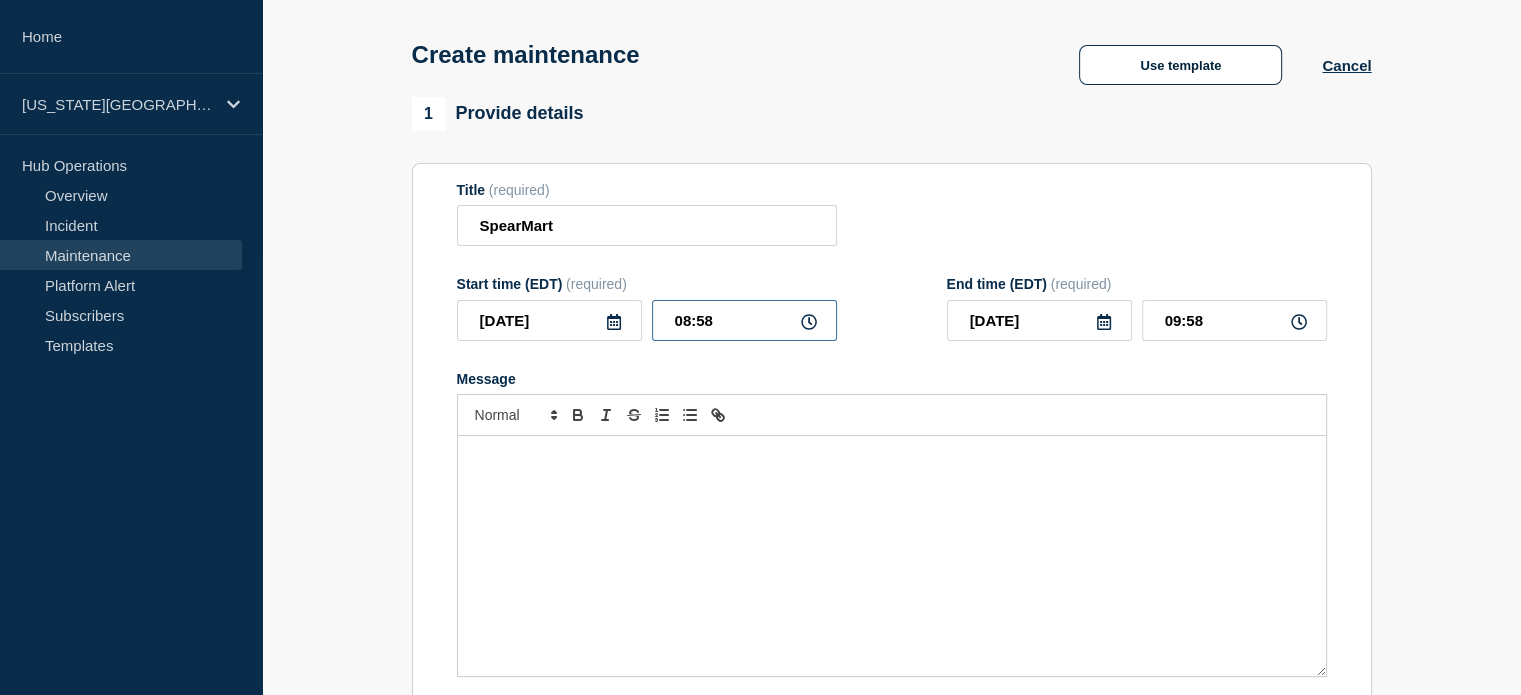 click on "Title  (required) SpearMart Start time (EDT)  (required) [DATE] 08:58 End time (EDT)  (required) [DATE] 09:58 Message  Suppress automated incidents during maintenance" 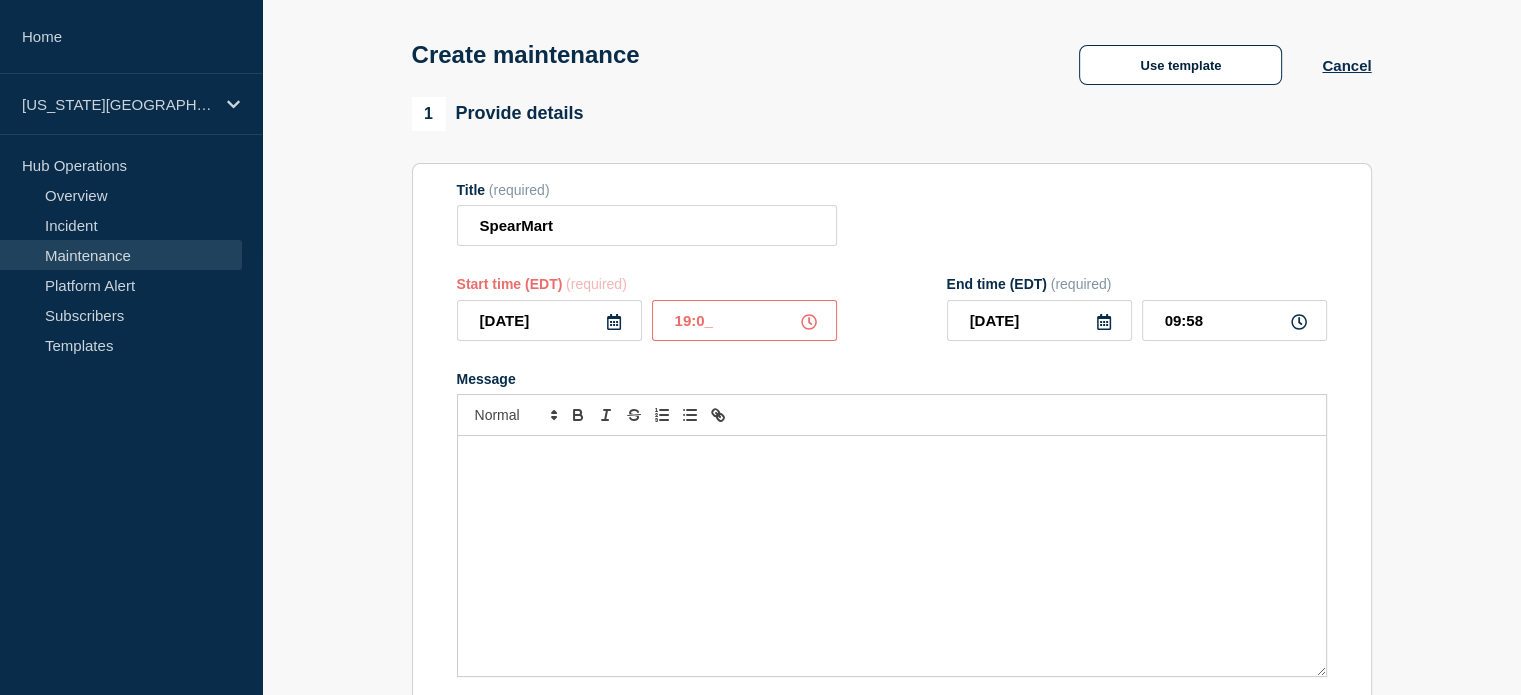 type on "19:00" 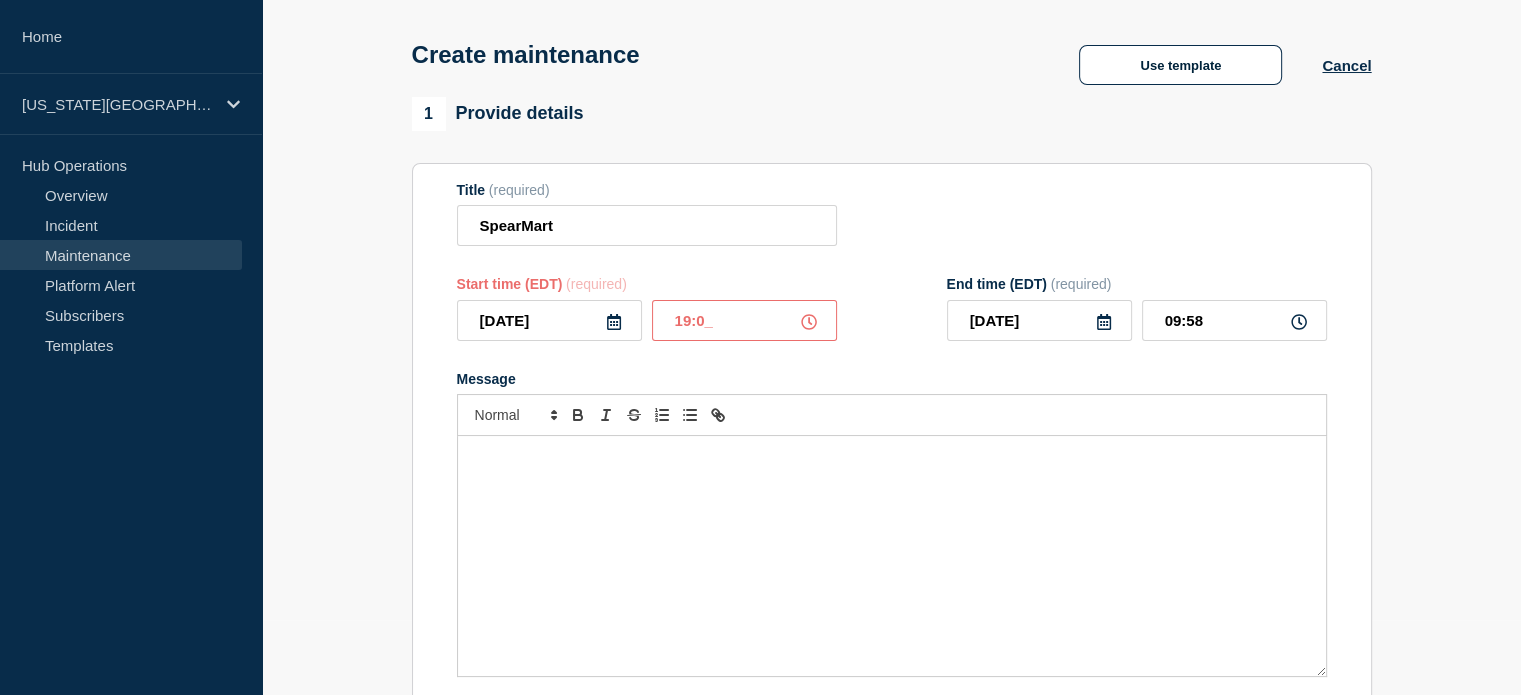 type on "20:00" 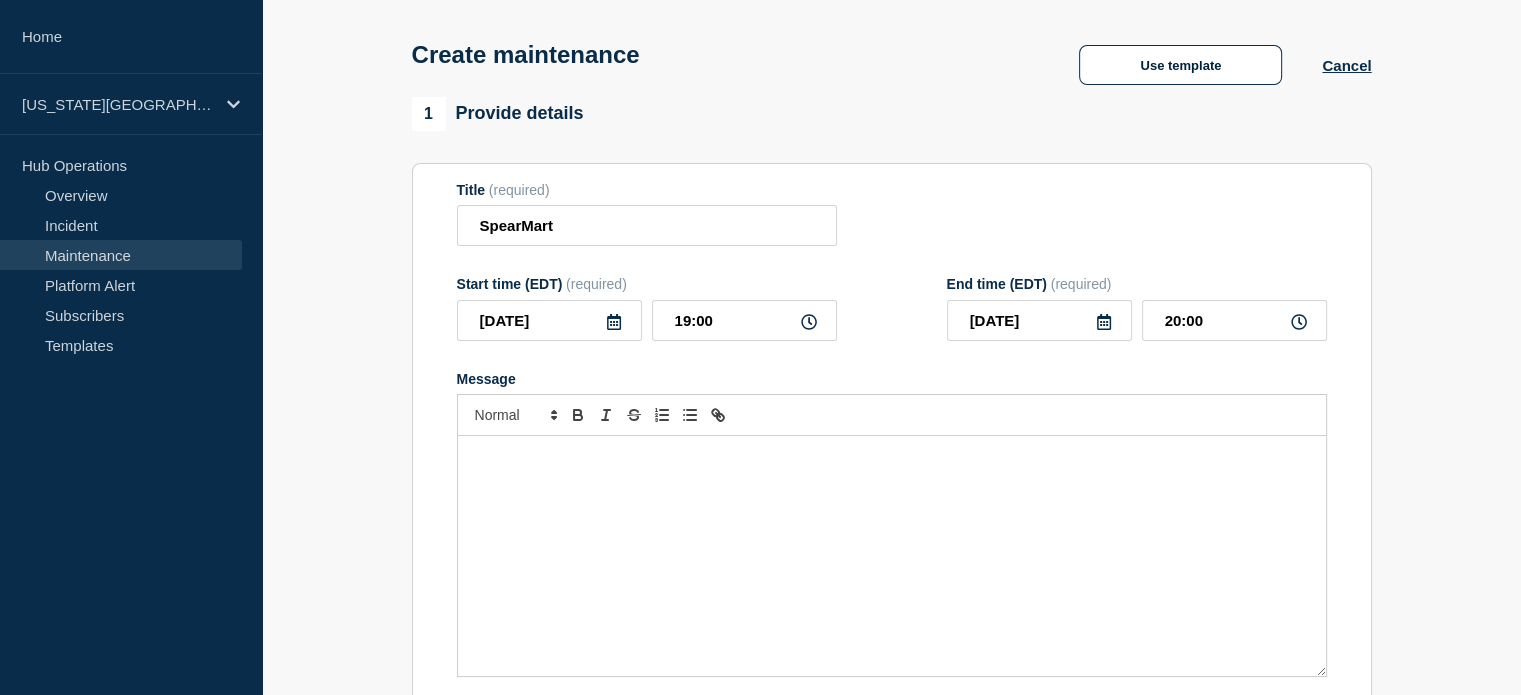 click on "Title  (required) SpearMart Start time (EDT)  (required) [DATE] 19:00 End time (EDT)  (required) [DATE] 20:00 Message  Suppress automated incidents during maintenance" 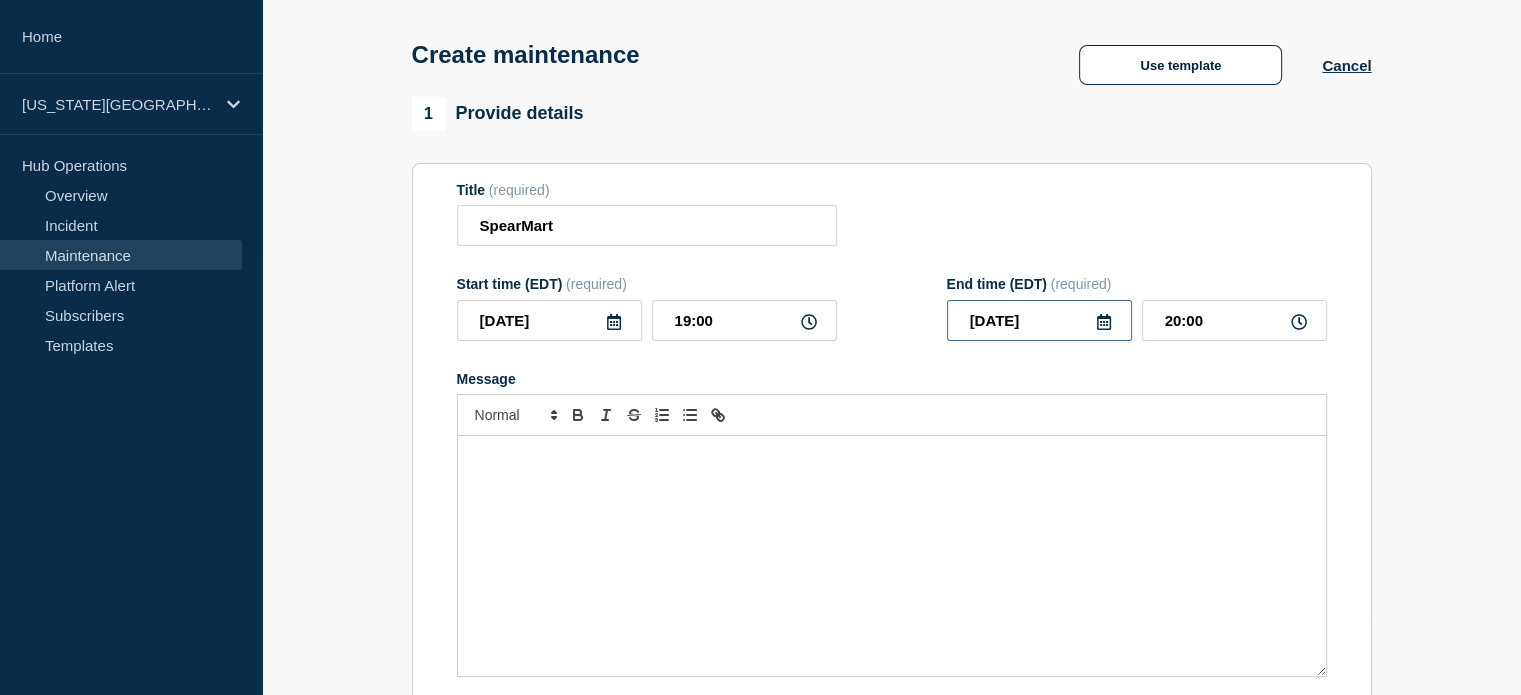 click on "[DATE]" at bounding box center (1039, 320) 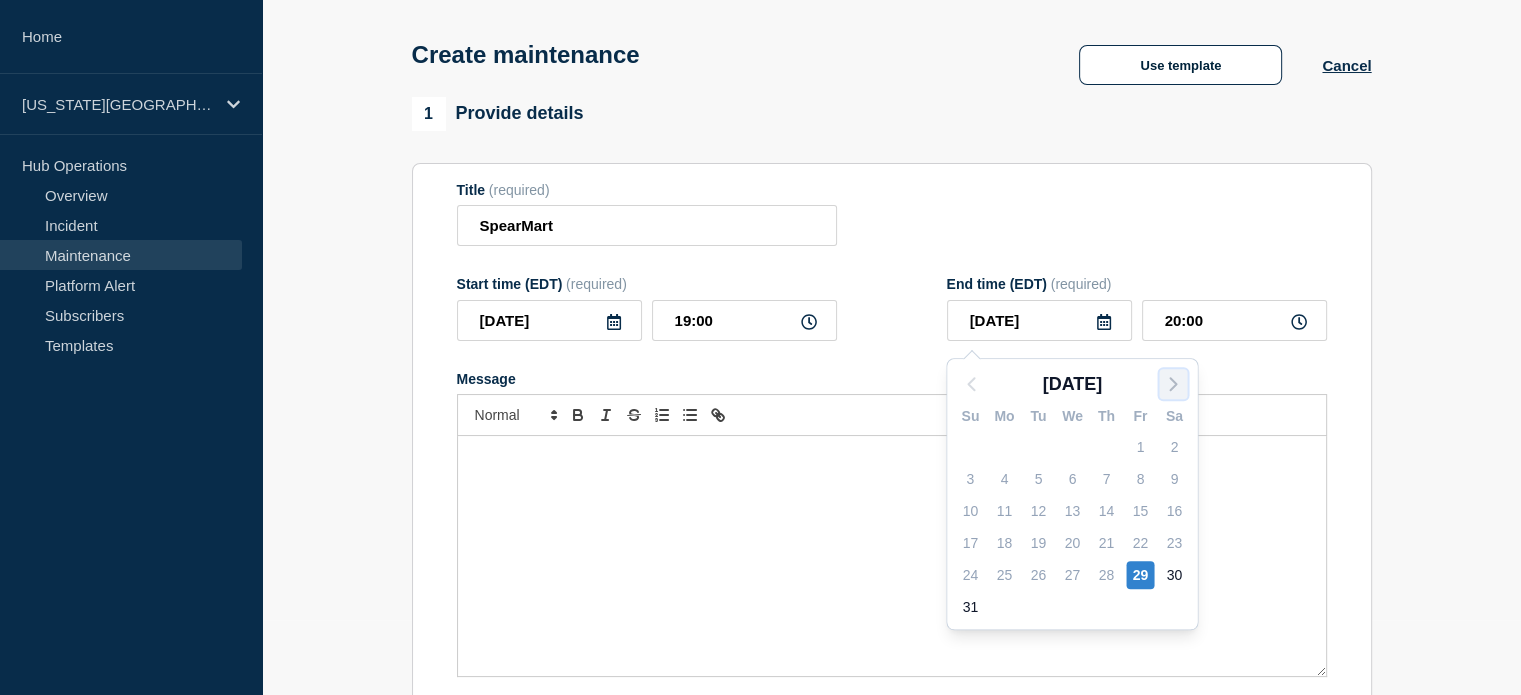 click 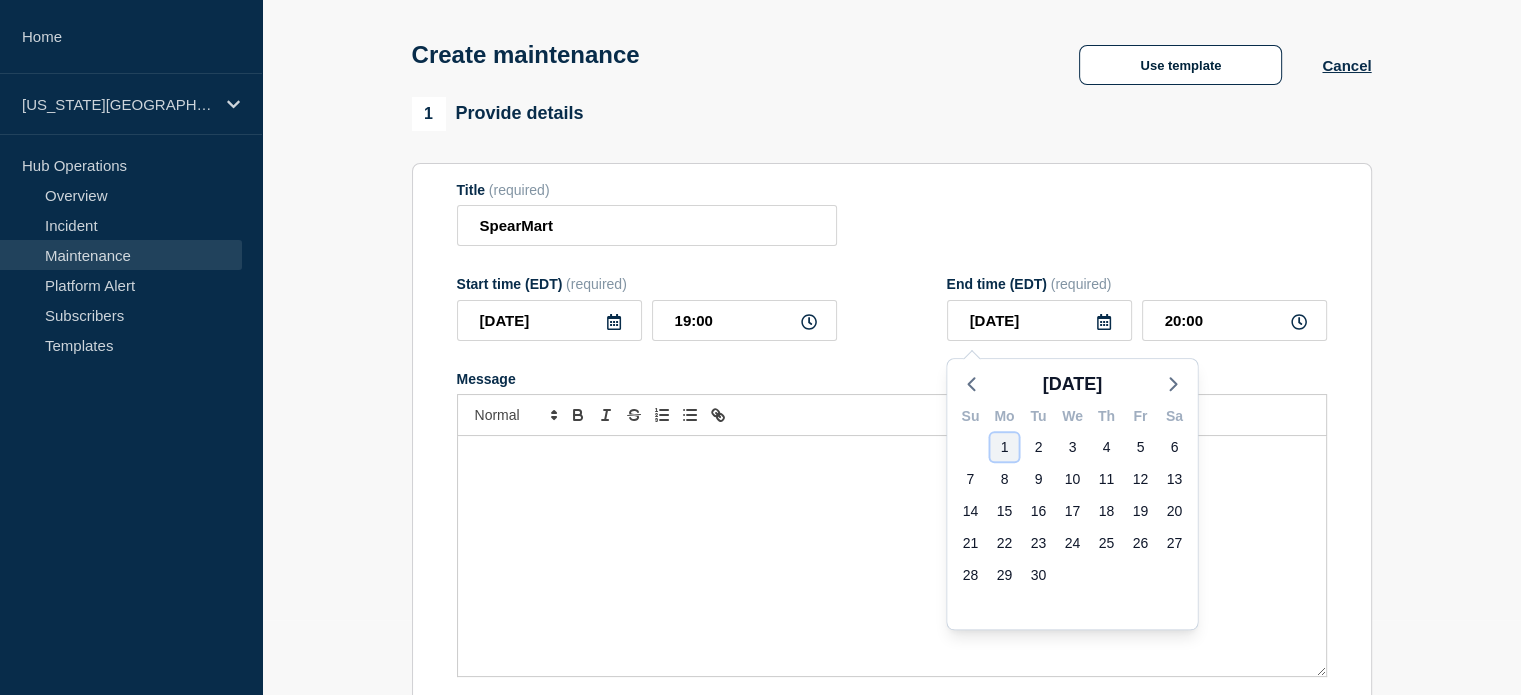 click on "1" 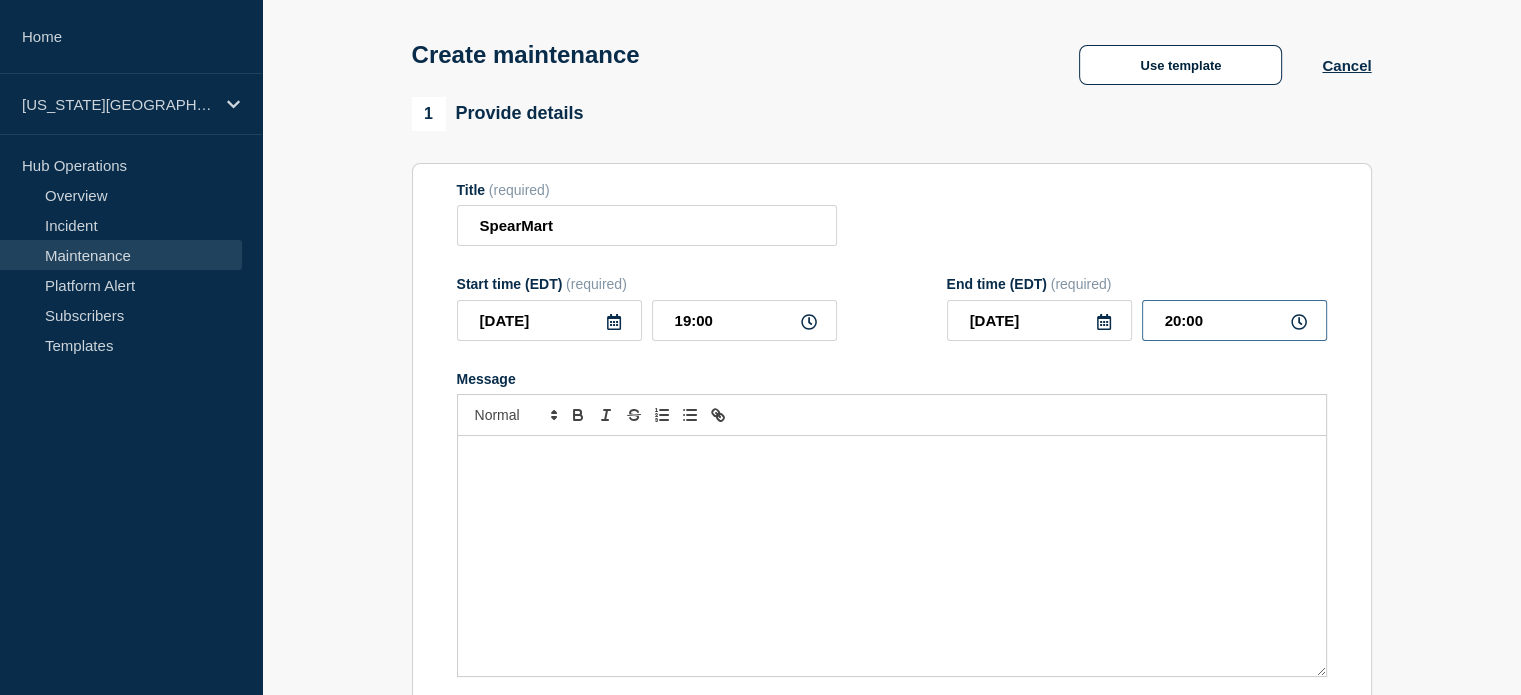 drag, startPoint x: 1224, startPoint y: 317, endPoint x: 1108, endPoint y: 199, distance: 165.46902 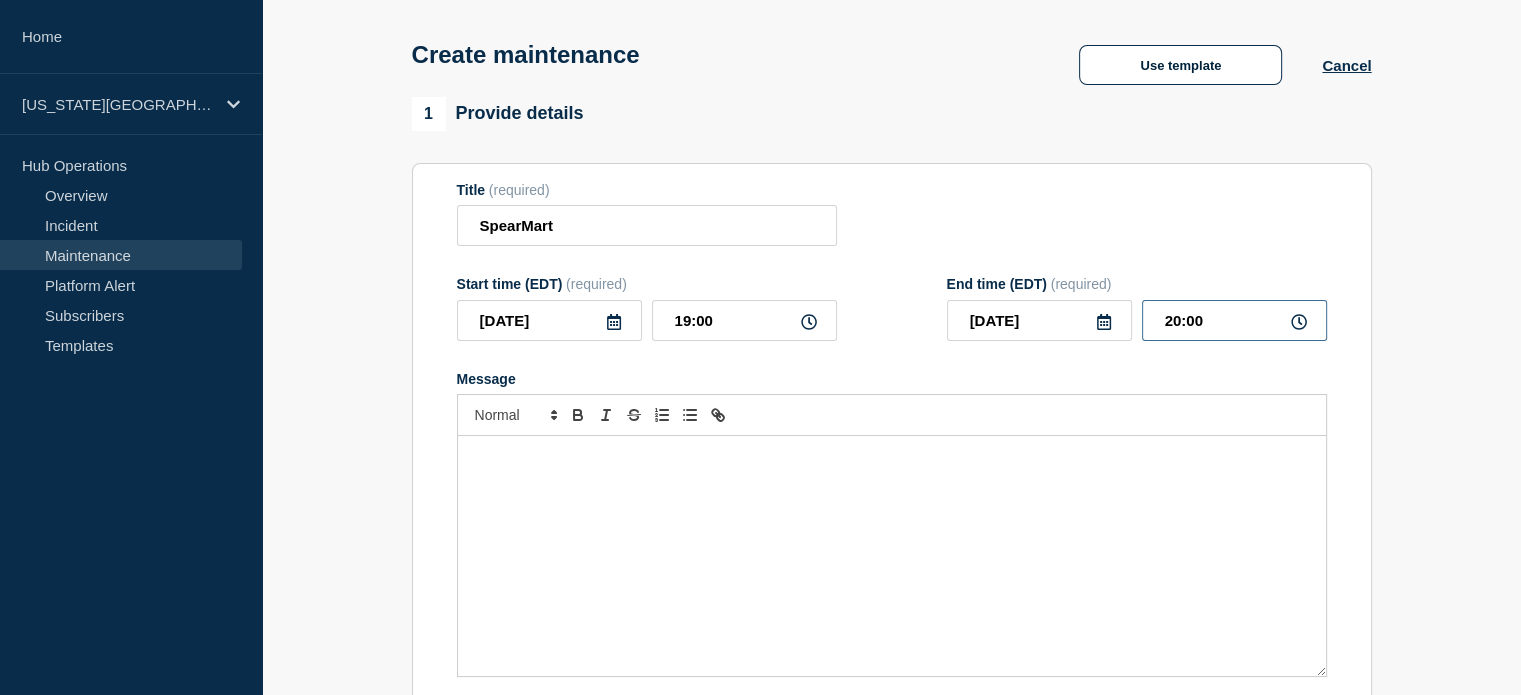 click on "Title  (required) SpearMart Start time (EDT)  (required) [DATE] 19:00 End time (EDT)  (required) [DATE] 20:00 Message  Suppress automated incidents during maintenance" 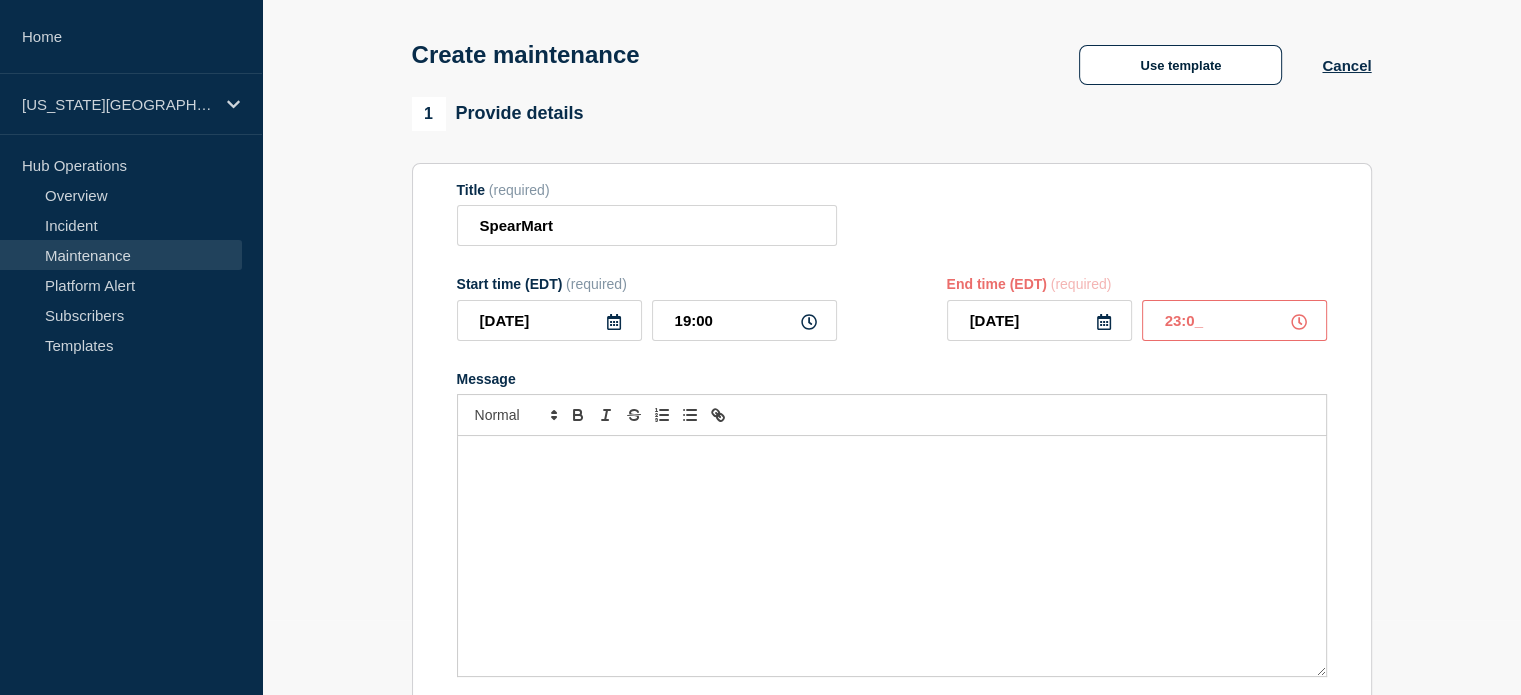 type on "23:00" 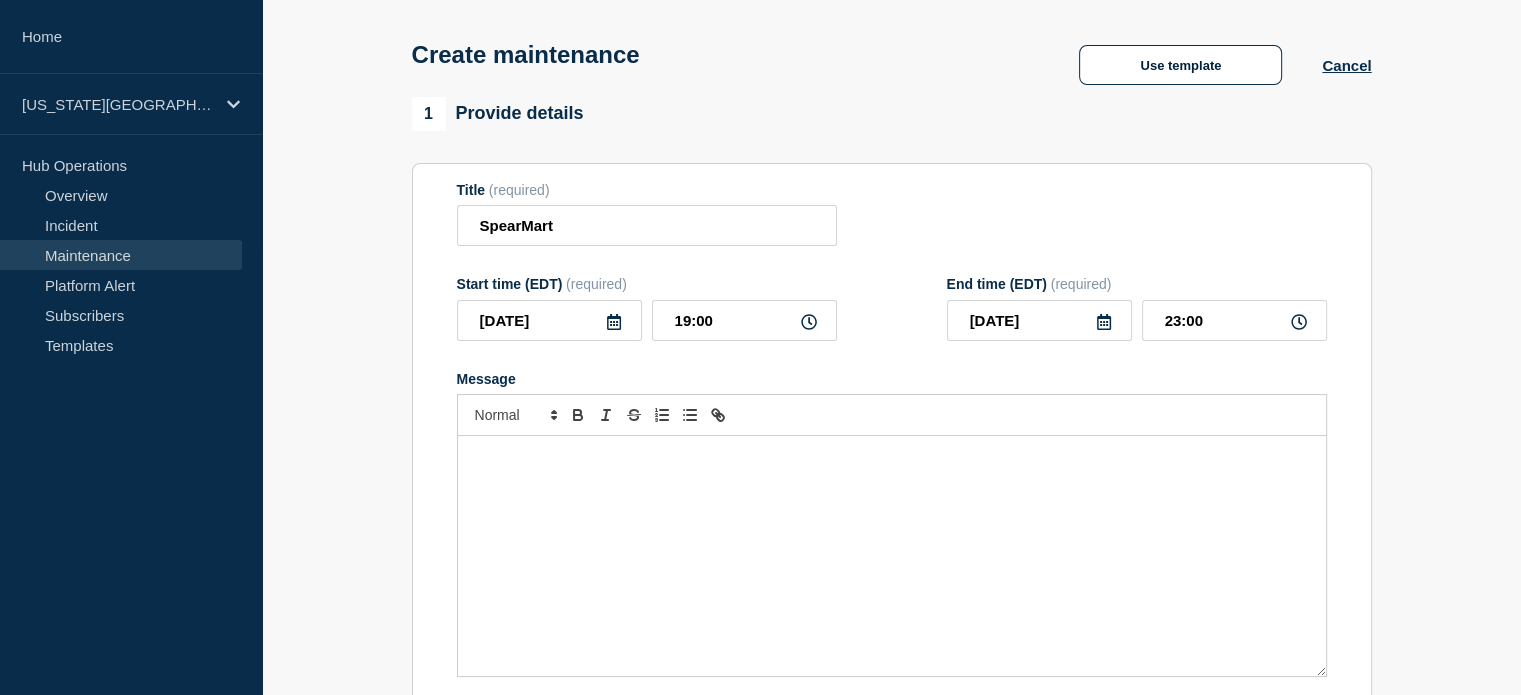 click on "Title  (required) SpearMart" at bounding box center [892, 214] 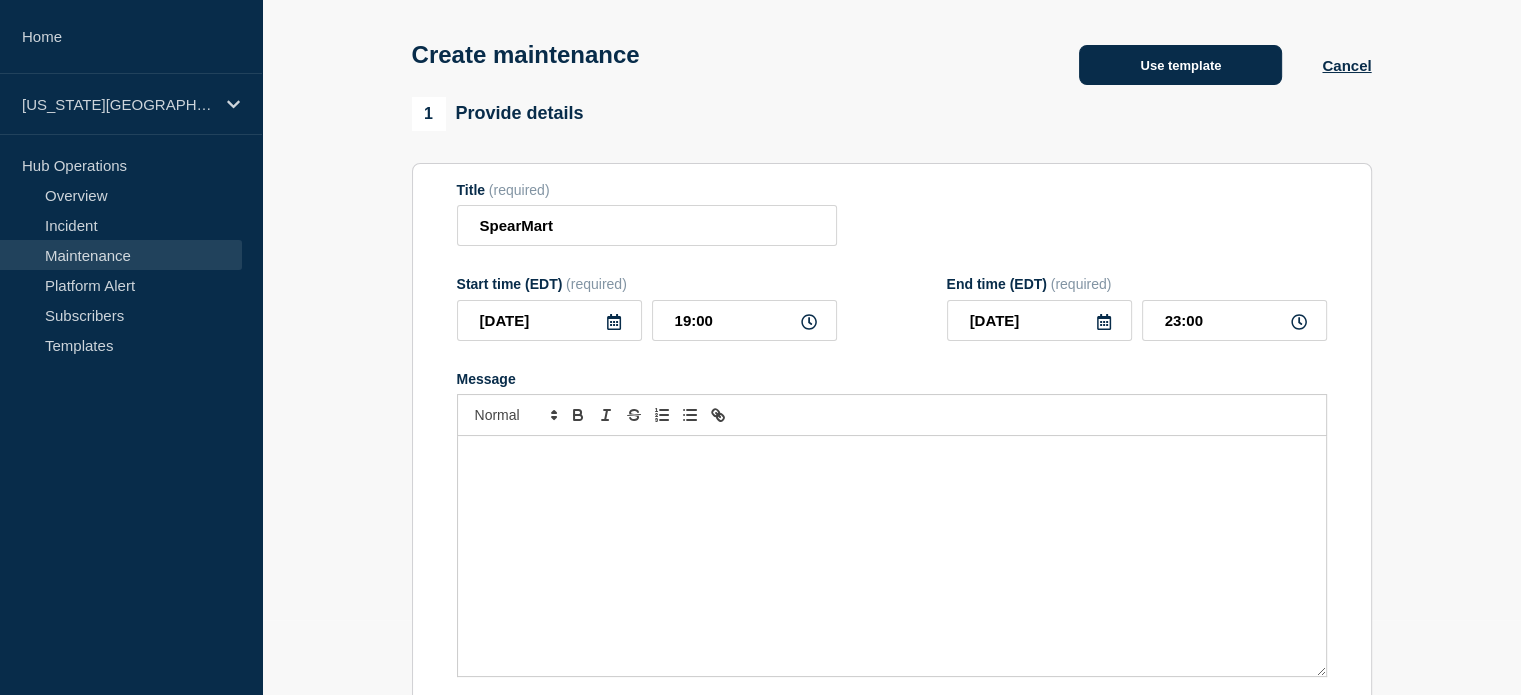 click on "Use template" at bounding box center (1180, 65) 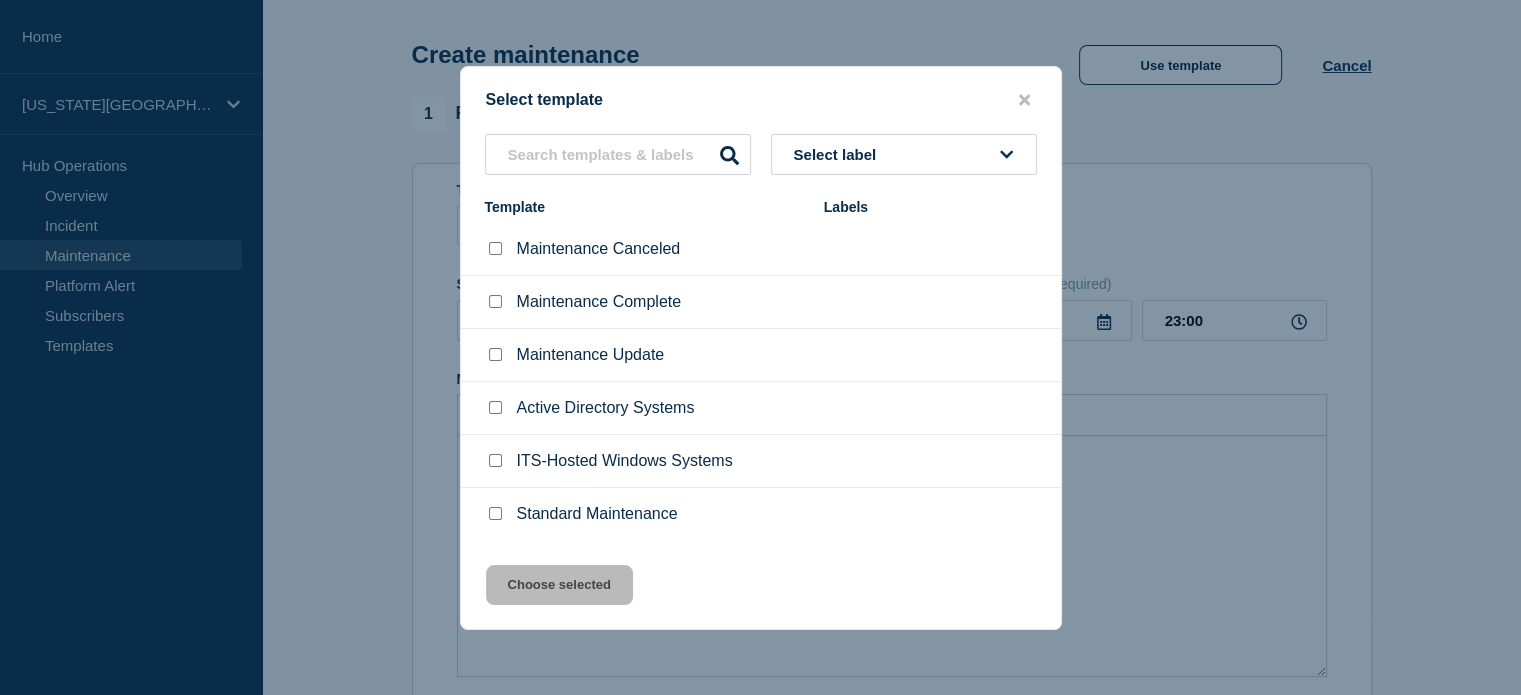 scroll, scrollTop: 124, scrollLeft: 0, axis: vertical 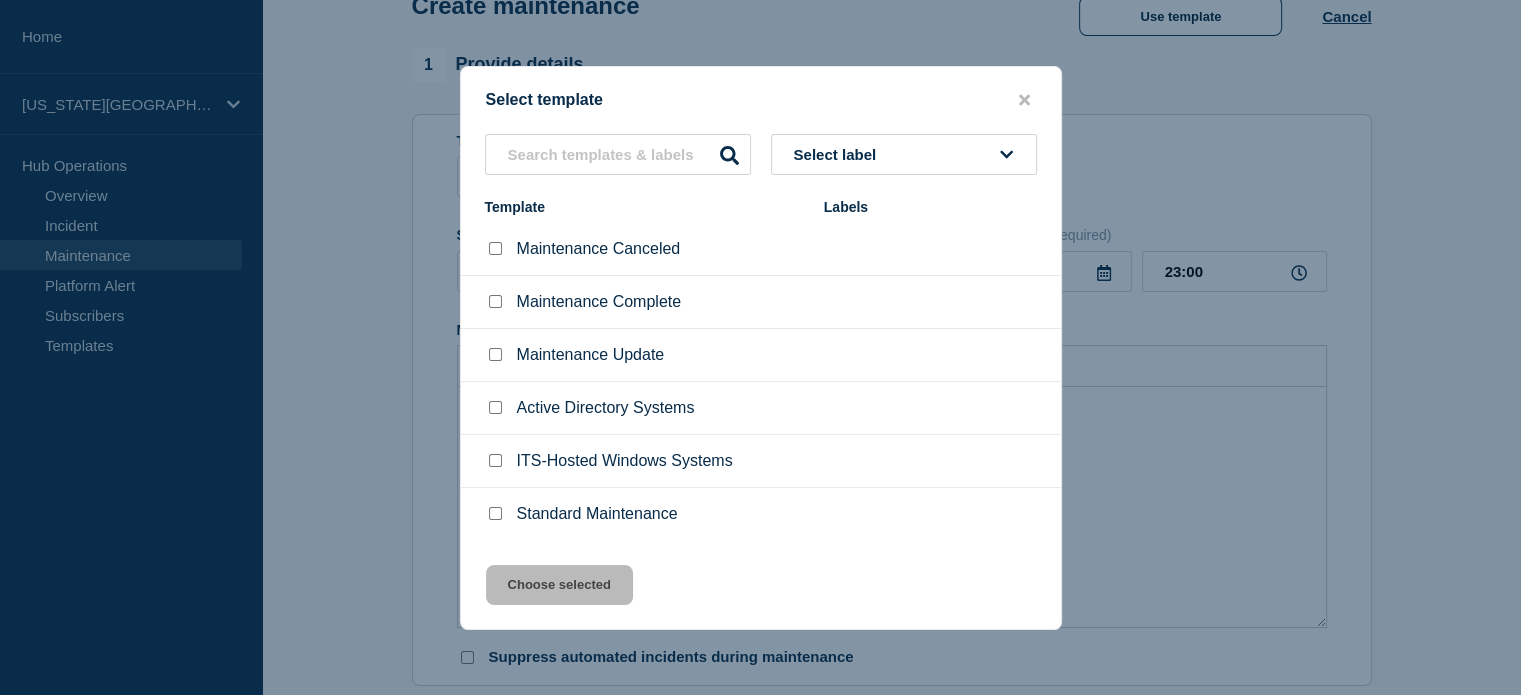 click at bounding box center [495, 513] 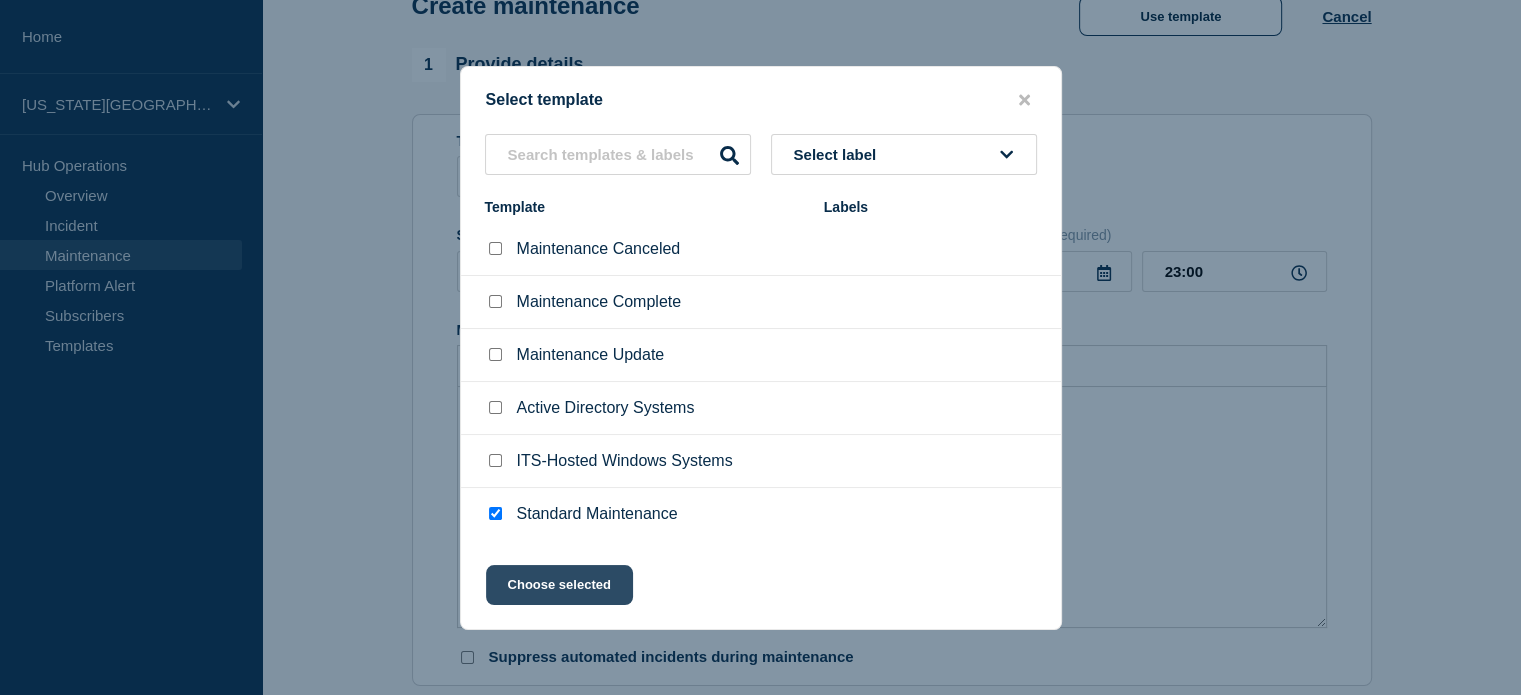 click on "Choose selected" 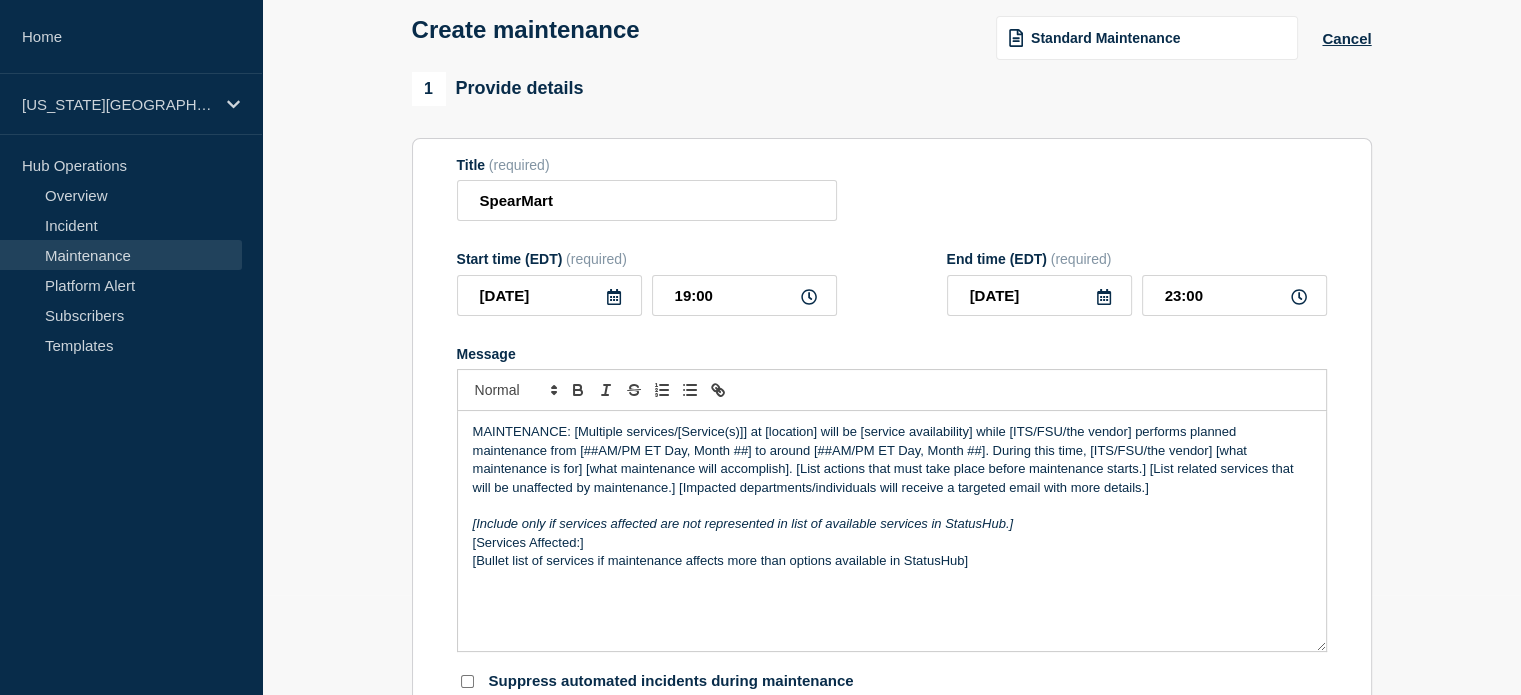 click on "MAINTENANCE: [Multiple services/[Service(s)]] at [location] will be [service availability] while [ITS/FSU/the vendor] performs planned maintenance from [##AM/PM ET Day, Month ##] to around [##AM/PM ET Day, Month ##]. During this time, [ITS/FSU/the vendor] [what maintenance is for] [what maintenance will accomplish]. [List actions that must take place before maintenance starts.] [List related services that will be unaffected by maintenance.] [Impacted departments/individuals will receive a targeted email with more details.]" at bounding box center (892, 460) 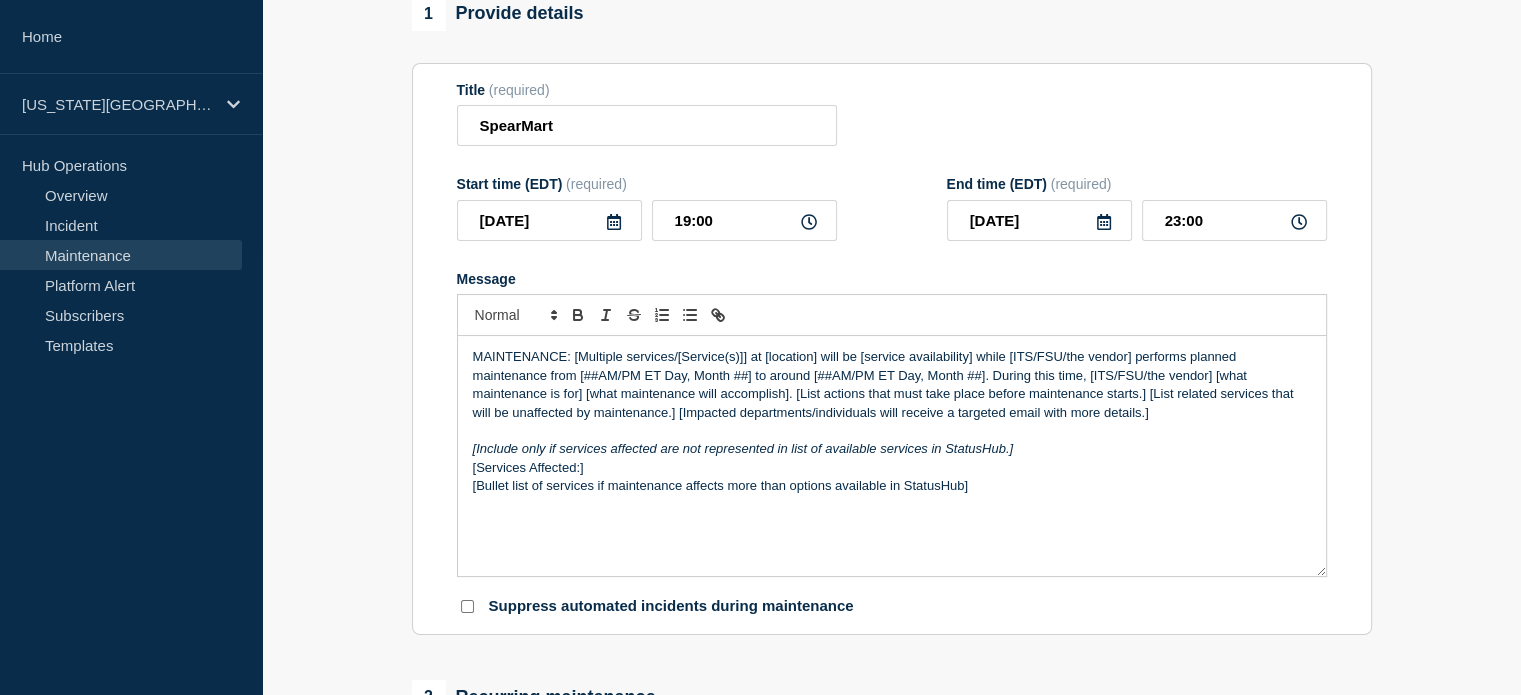 scroll, scrollTop: 200, scrollLeft: 0, axis: vertical 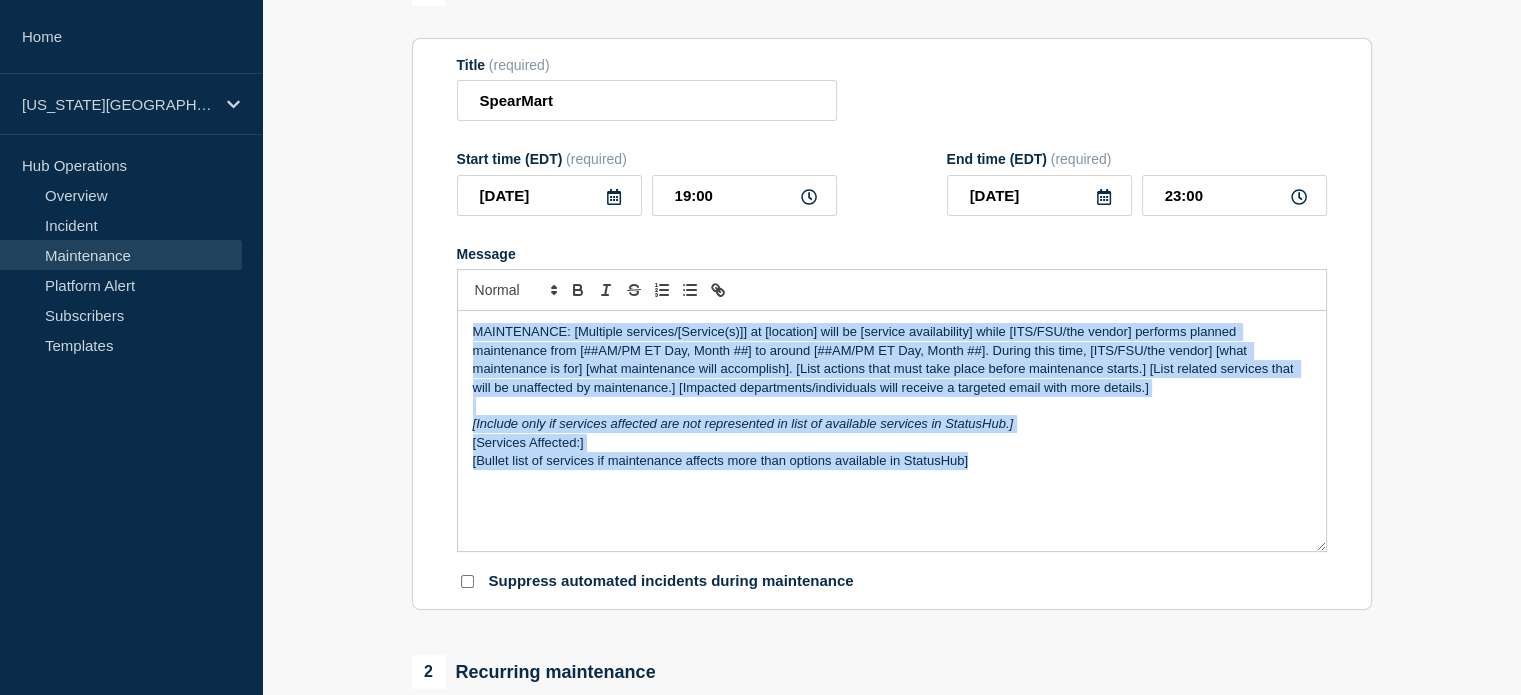 drag, startPoint x: 476, startPoint y: 340, endPoint x: 1008, endPoint y: 488, distance: 552.2029 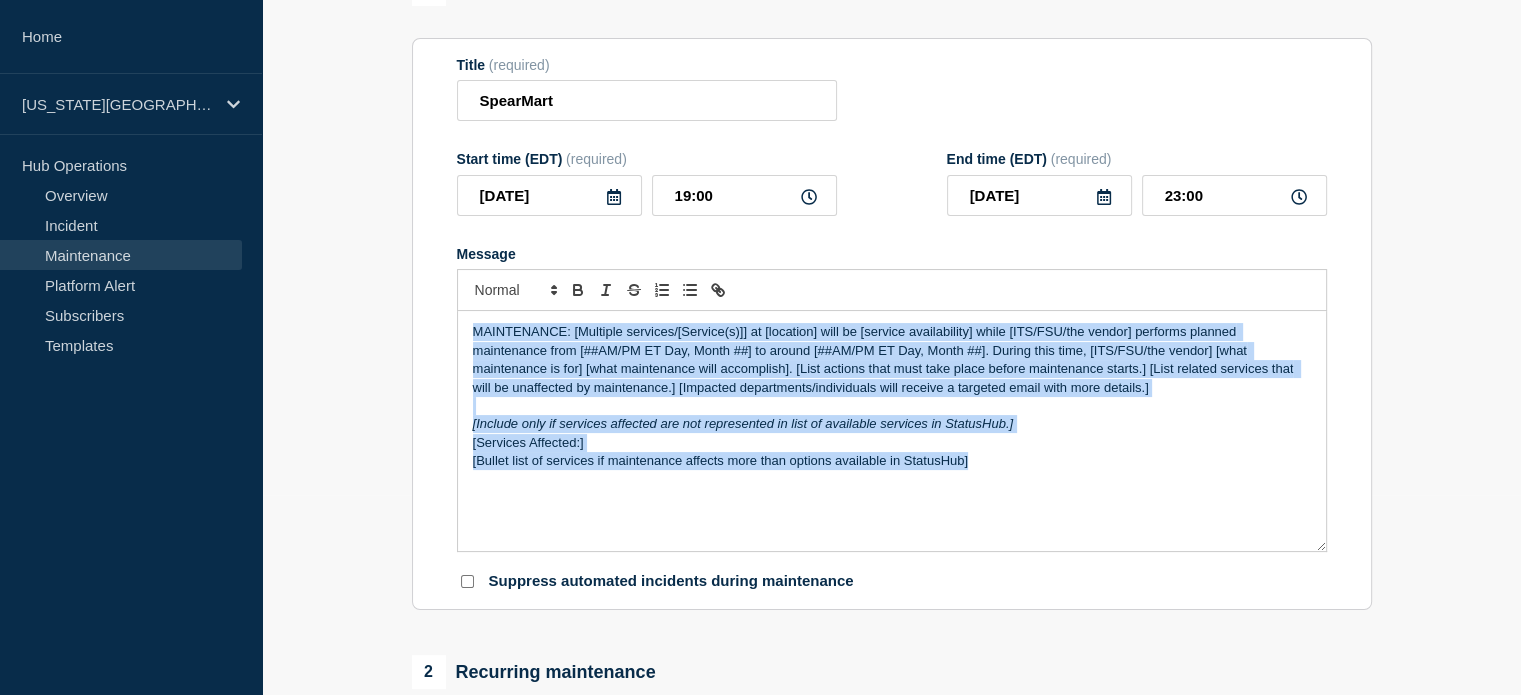 click on "MAINTENANCE: [Multiple services/[Service(s)]] at [location] will be [service availability] while [ITS/FSU/the vendor] performs planned maintenance from [##AM/PM ET Day, Month ##] to around [##AM/PM ET Day, Month ##]. During this time, [ITS/FSU/the vendor] [what maintenance is for] [what maintenance will accomplish]. [List actions that must take place before maintenance starts.] [List related services that will be unaffected by maintenance.] [Impacted departments/individuals will receive a targeted email with more details.] [Include only if services affected are not represented in list of available services in StatusHub.] [Services Affected:] [Bullet list of services if maintenance affects more than options available in StatusHub]" at bounding box center [892, 431] 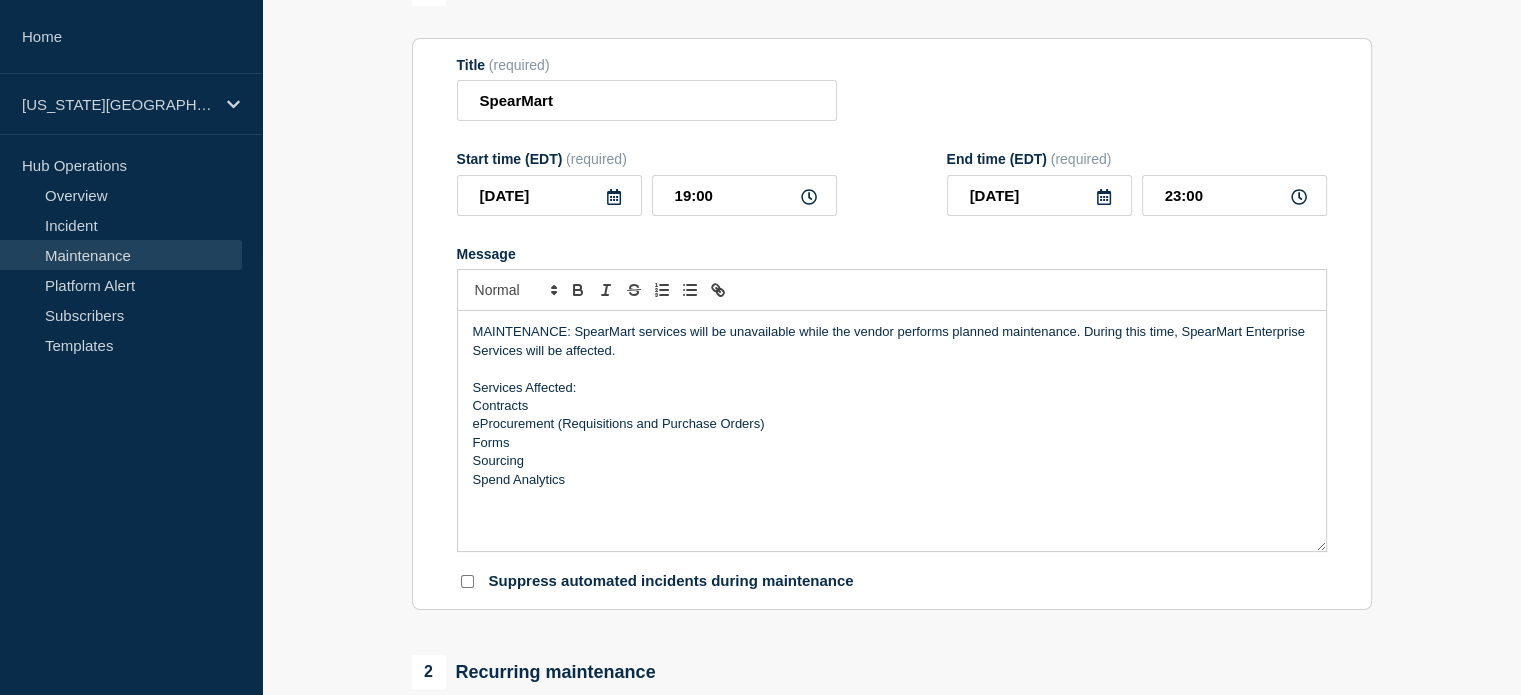 click on "Sourcing" at bounding box center (892, 461) 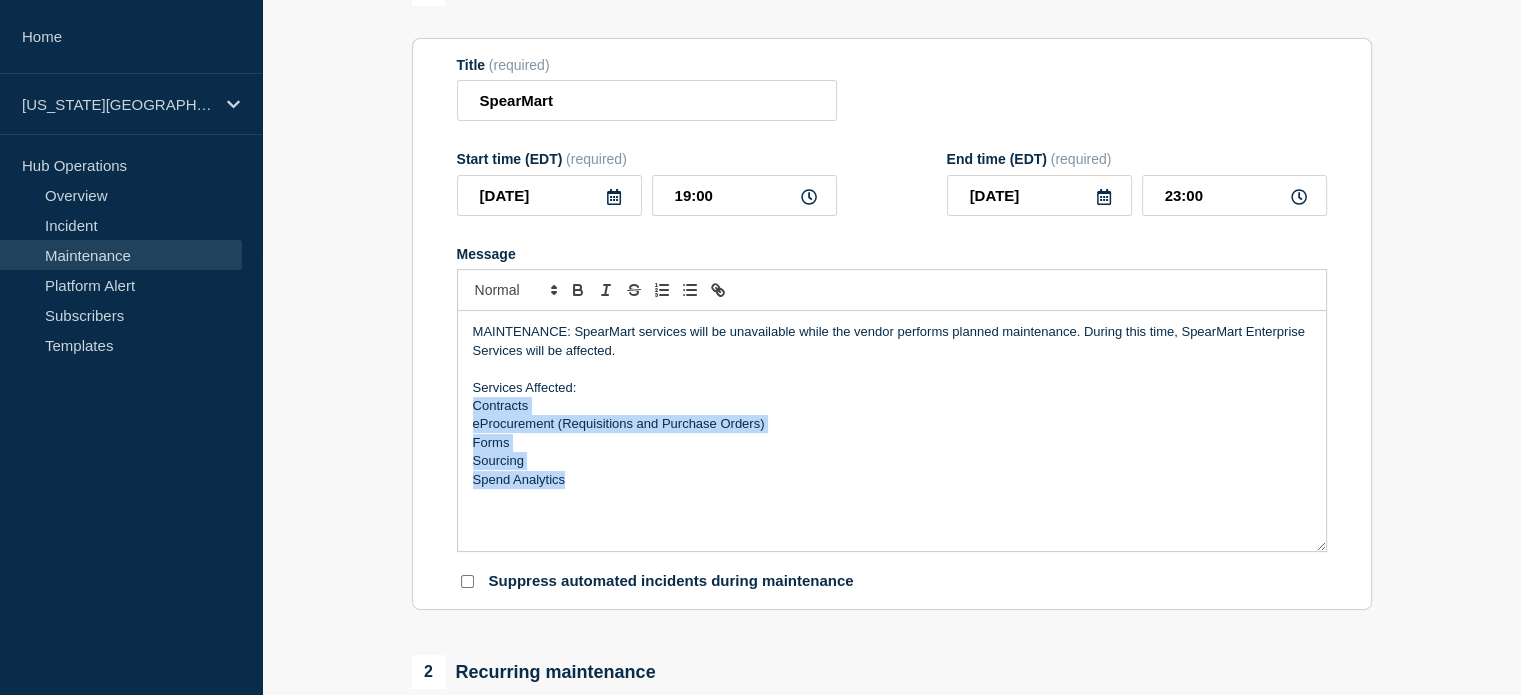 drag, startPoint x: 576, startPoint y: 486, endPoint x: 452, endPoint y: 415, distance: 142.88806 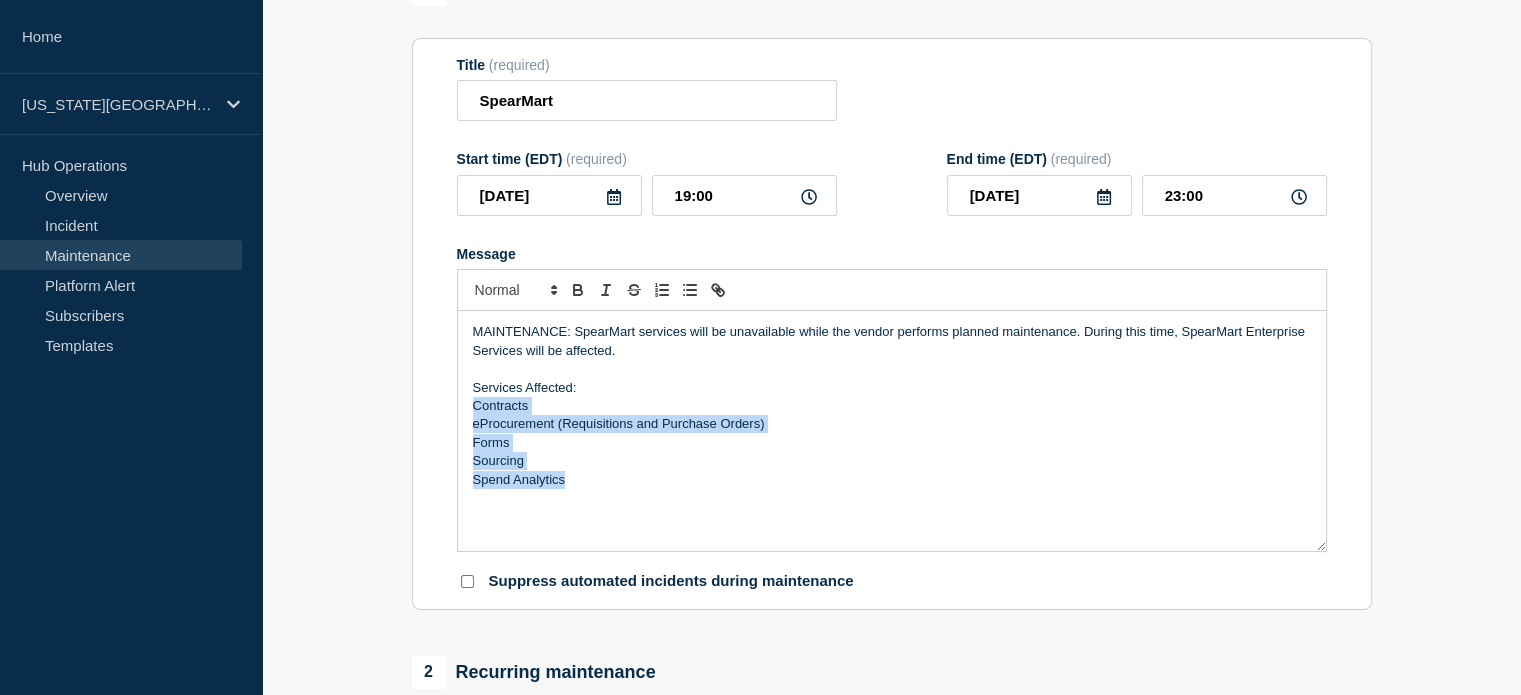 click on "Title  (required) SpearMart Start time (EDT)  (required) [DATE] 19:00 End time (EDT)  (required) [DATE] 23:00 Message  MAINTENANCE: SpearMart services will be unavailable while the vendor performs planned maintenance. During this time, SpearMart Enterprise Services will be affected. Services Affected: Contracts eProcurement (Requisitions and Purchase Orders) Forms Sourcing Spend Analytics Suppress automated incidents during maintenance" at bounding box center (892, 324) 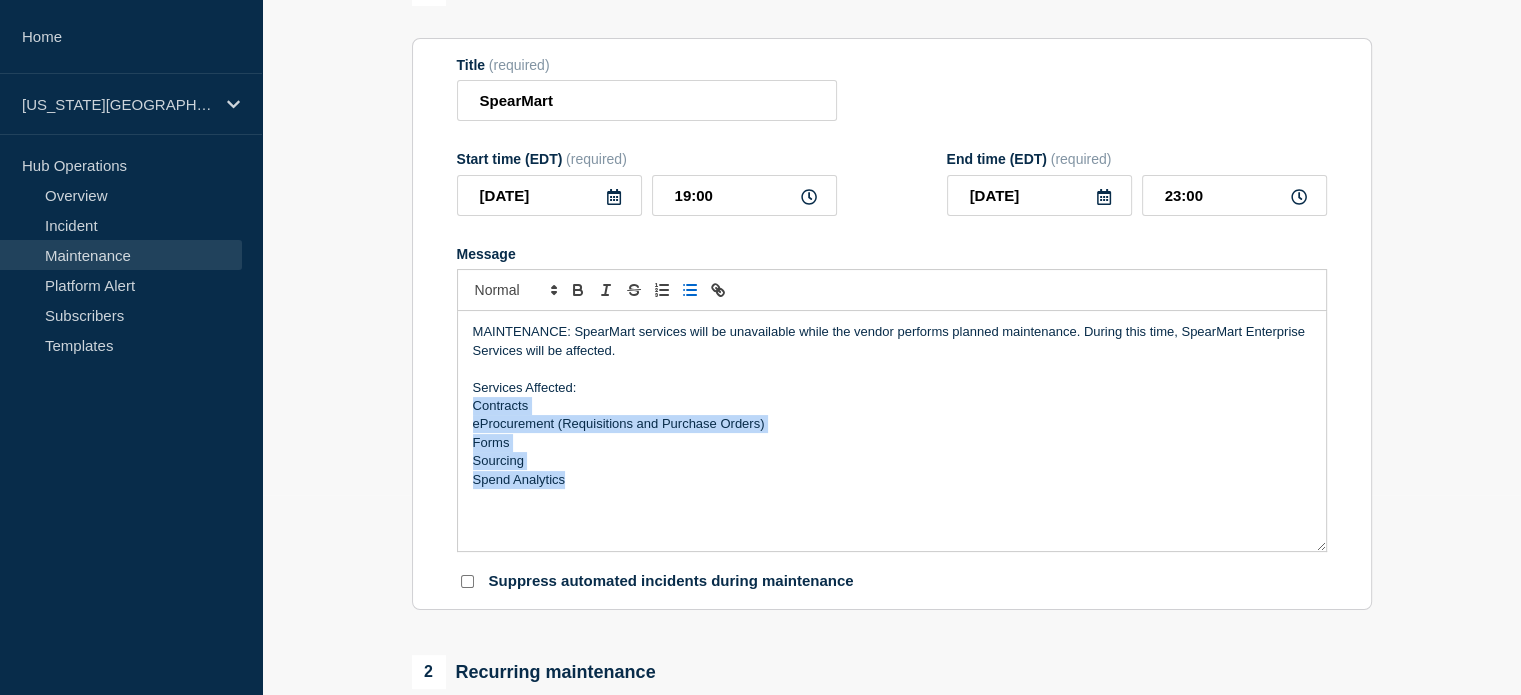 click 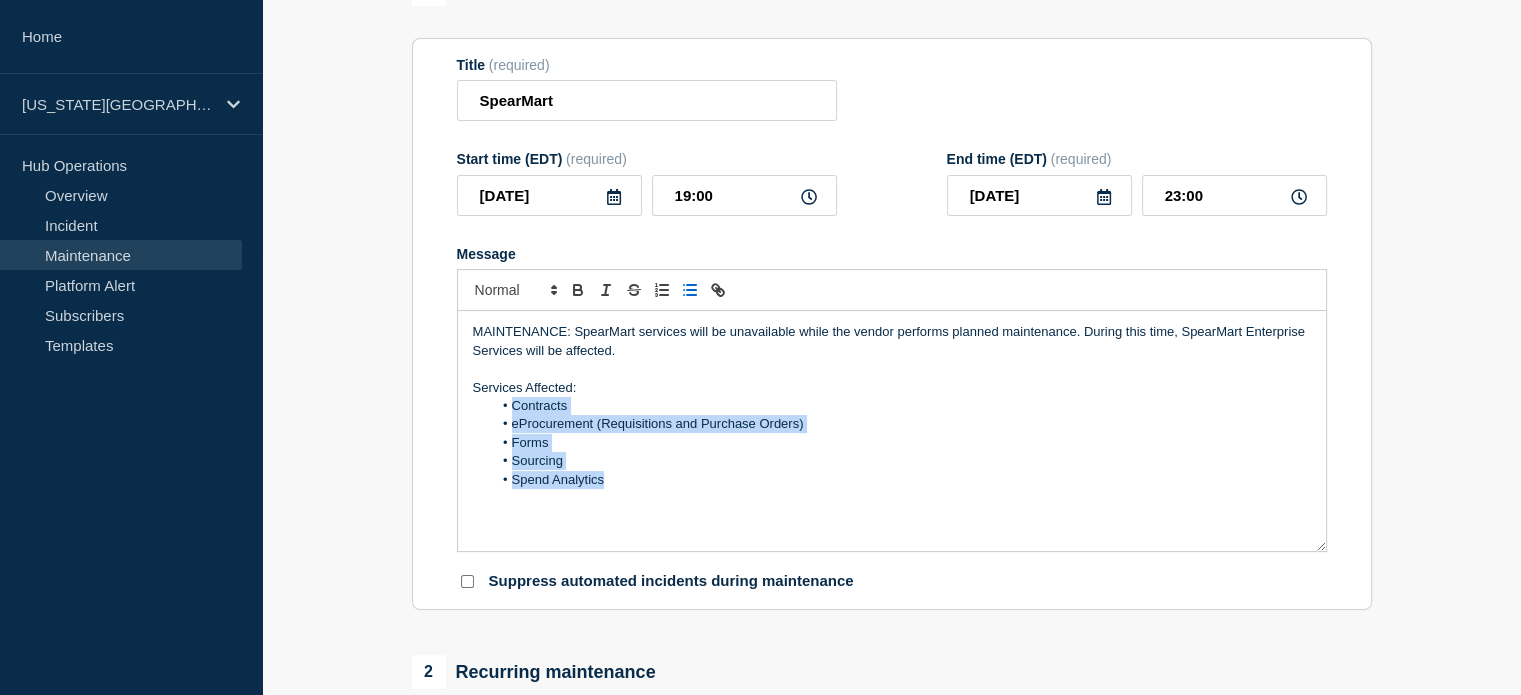 click on "Forms" at bounding box center (901, 443) 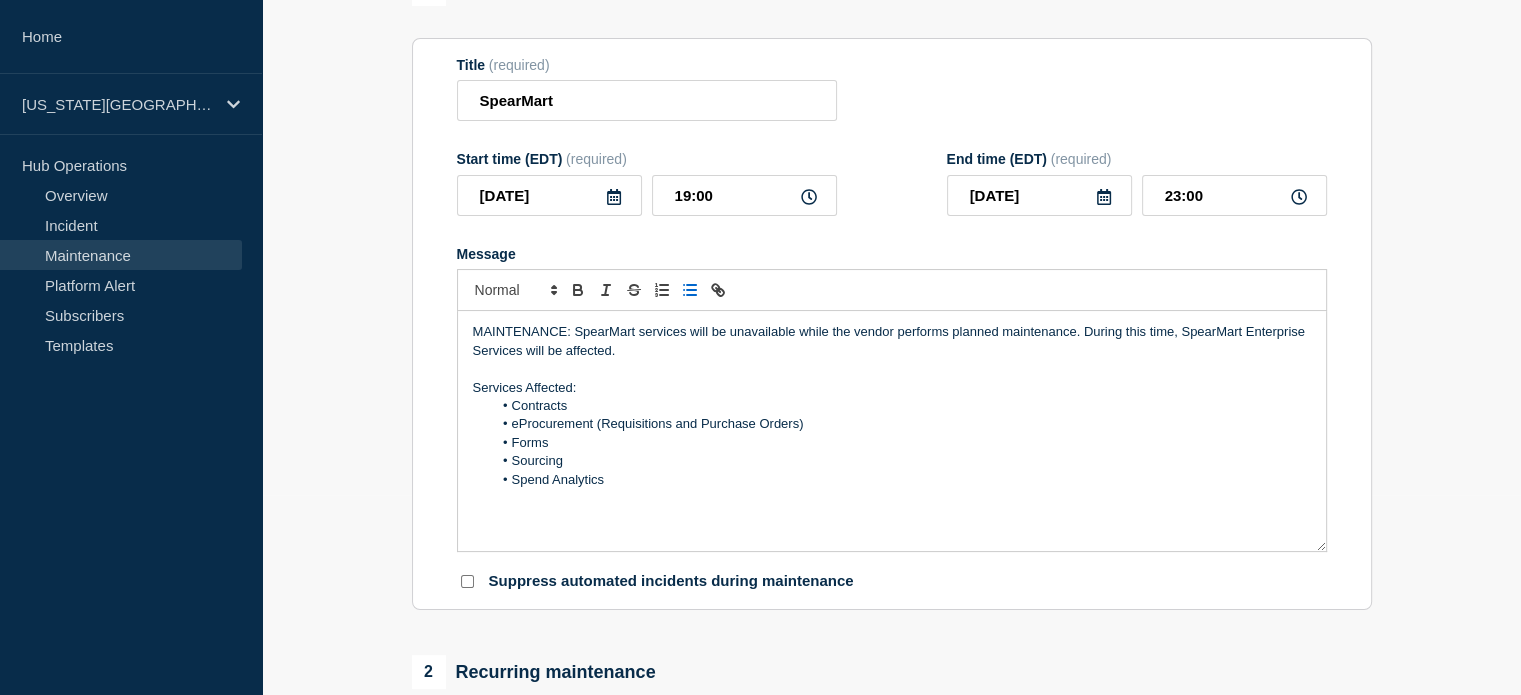 click on "eProcurement (Requisitions and Purchase Orders)" at bounding box center (901, 424) 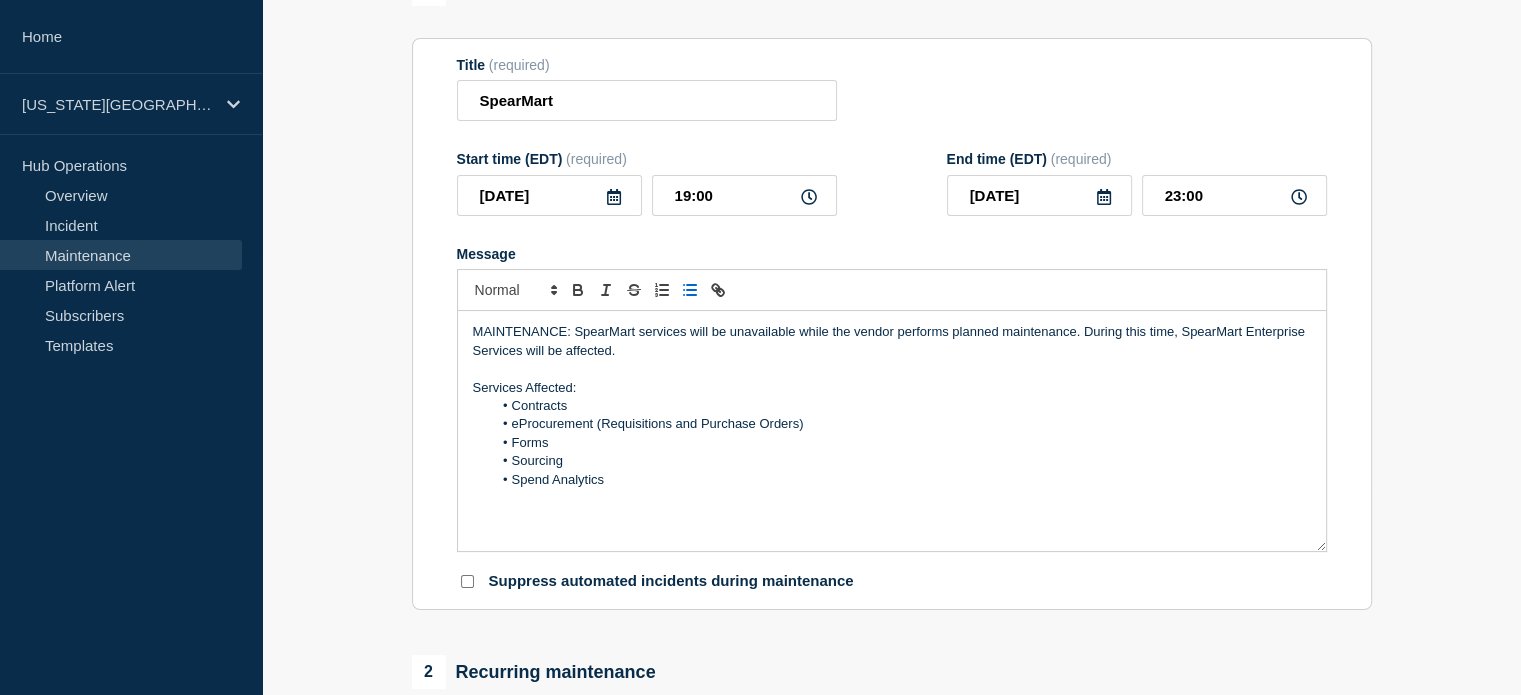 click on "Sourcing" at bounding box center (901, 461) 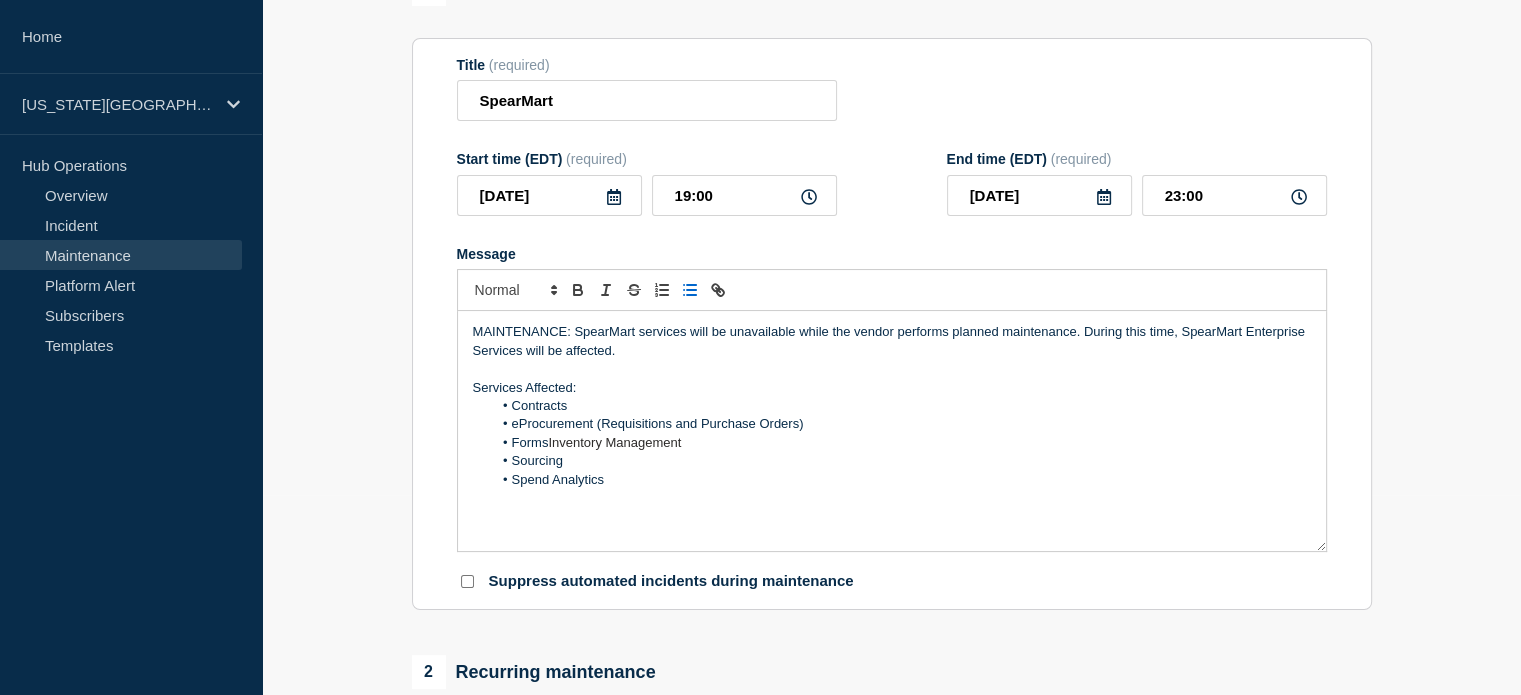 click on "Forms Inventory Management" at bounding box center (901, 443) 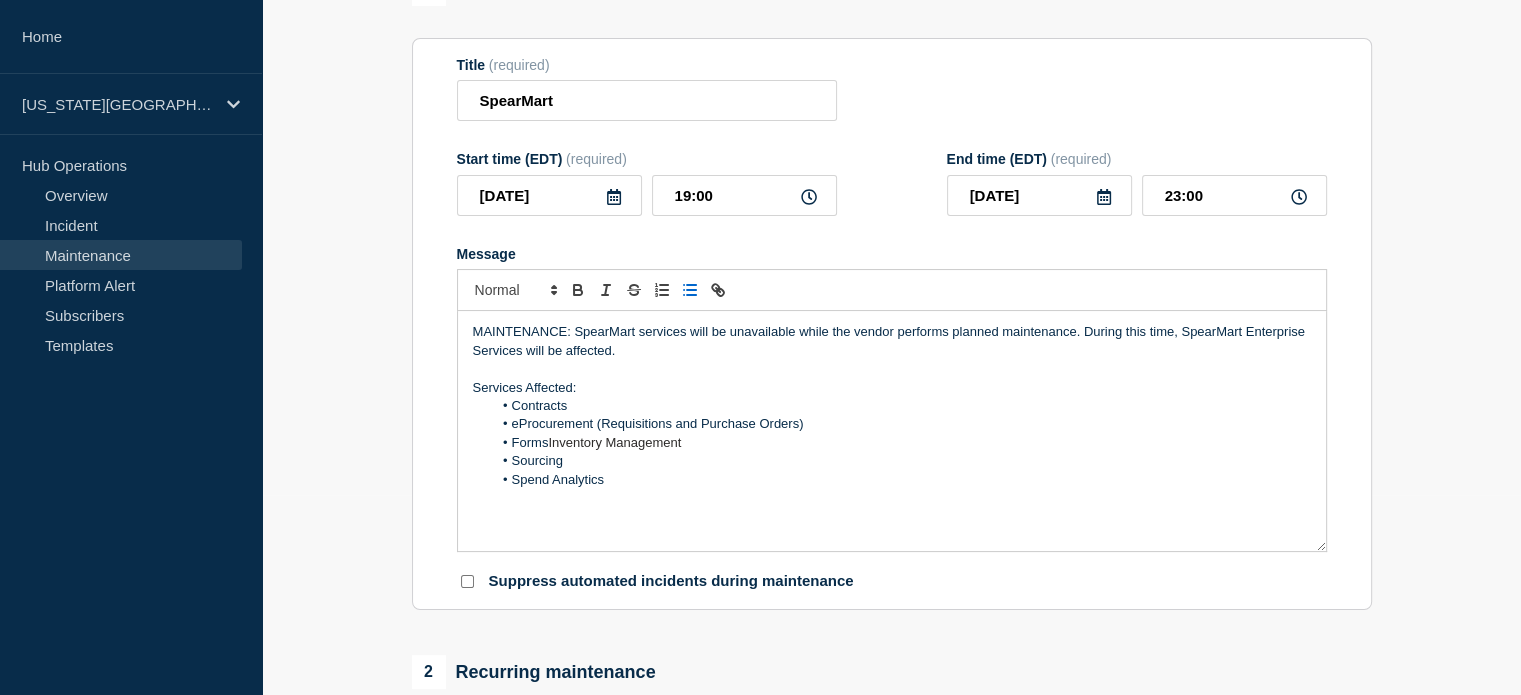 type 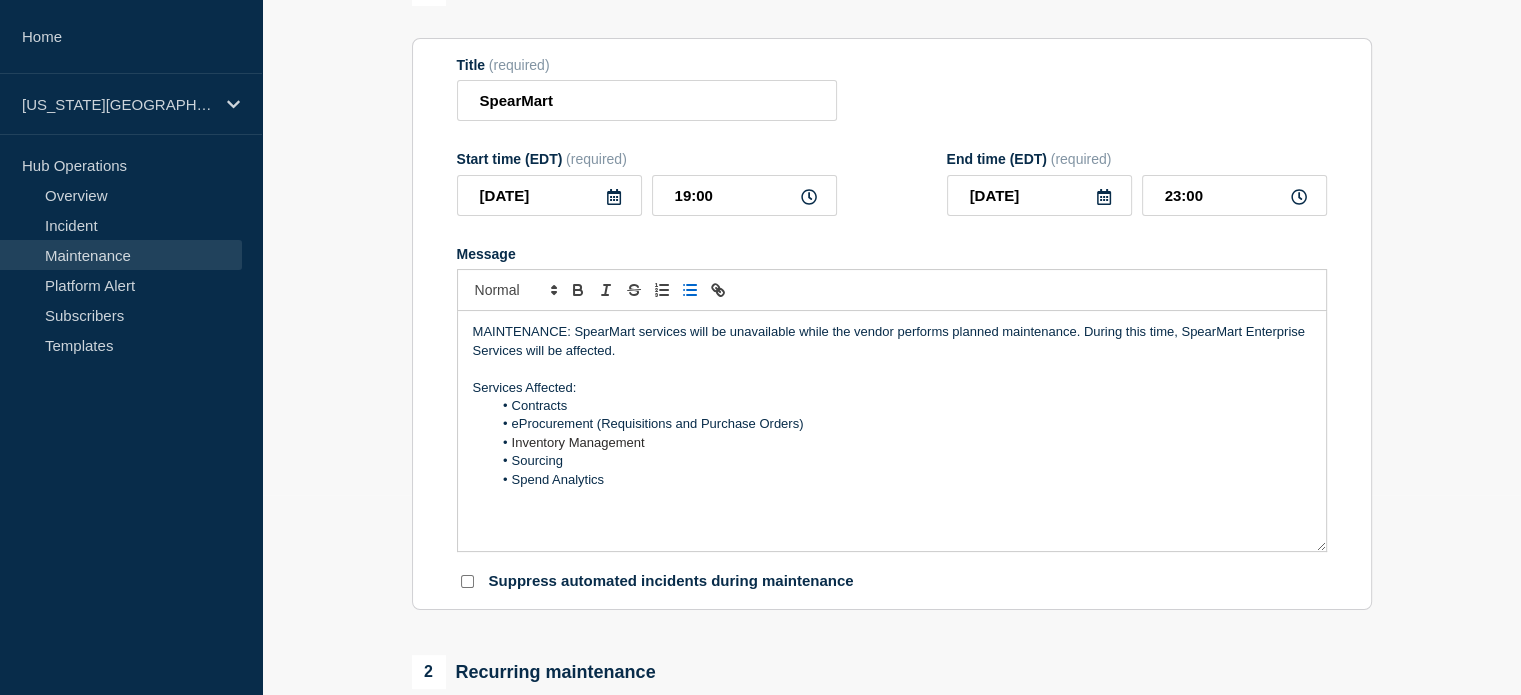 click on "Spend Analytics" at bounding box center (901, 480) 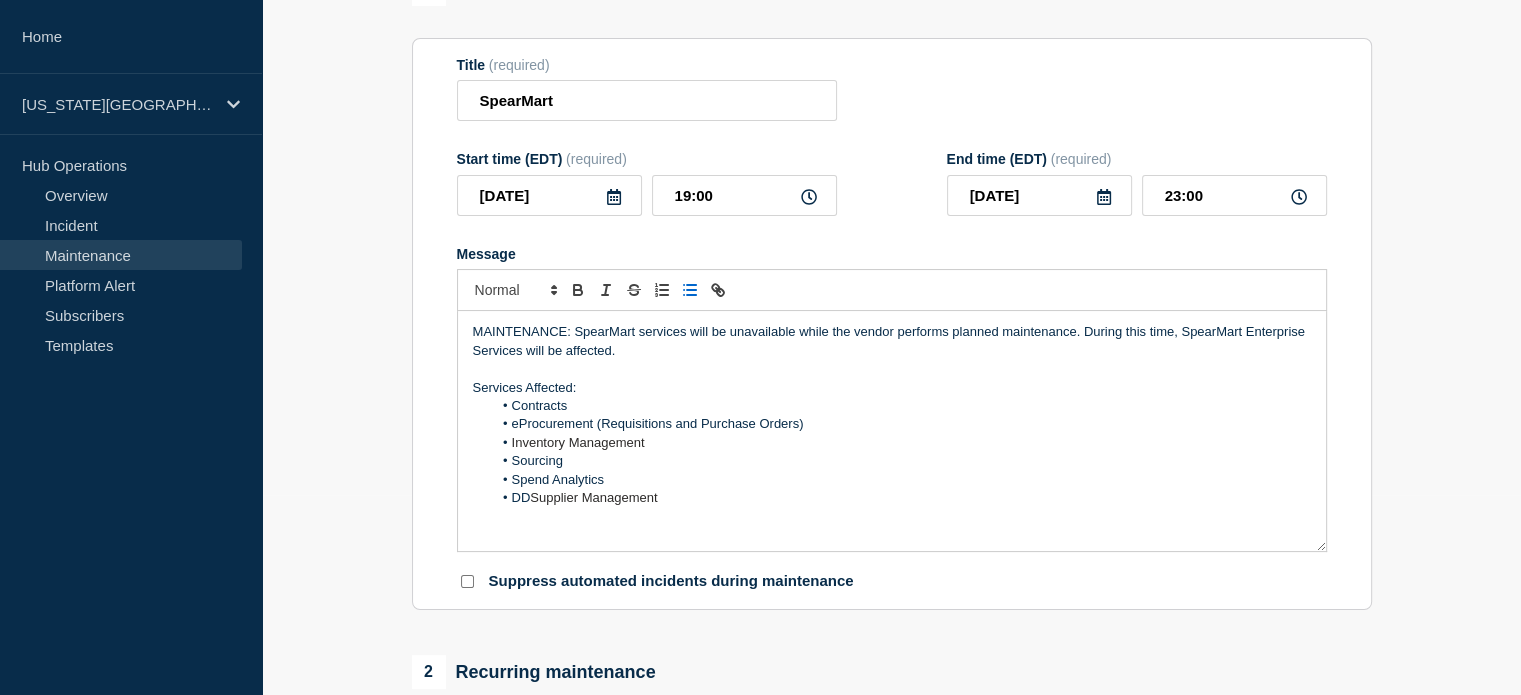 click on "DD Supplier Management" at bounding box center (901, 498) 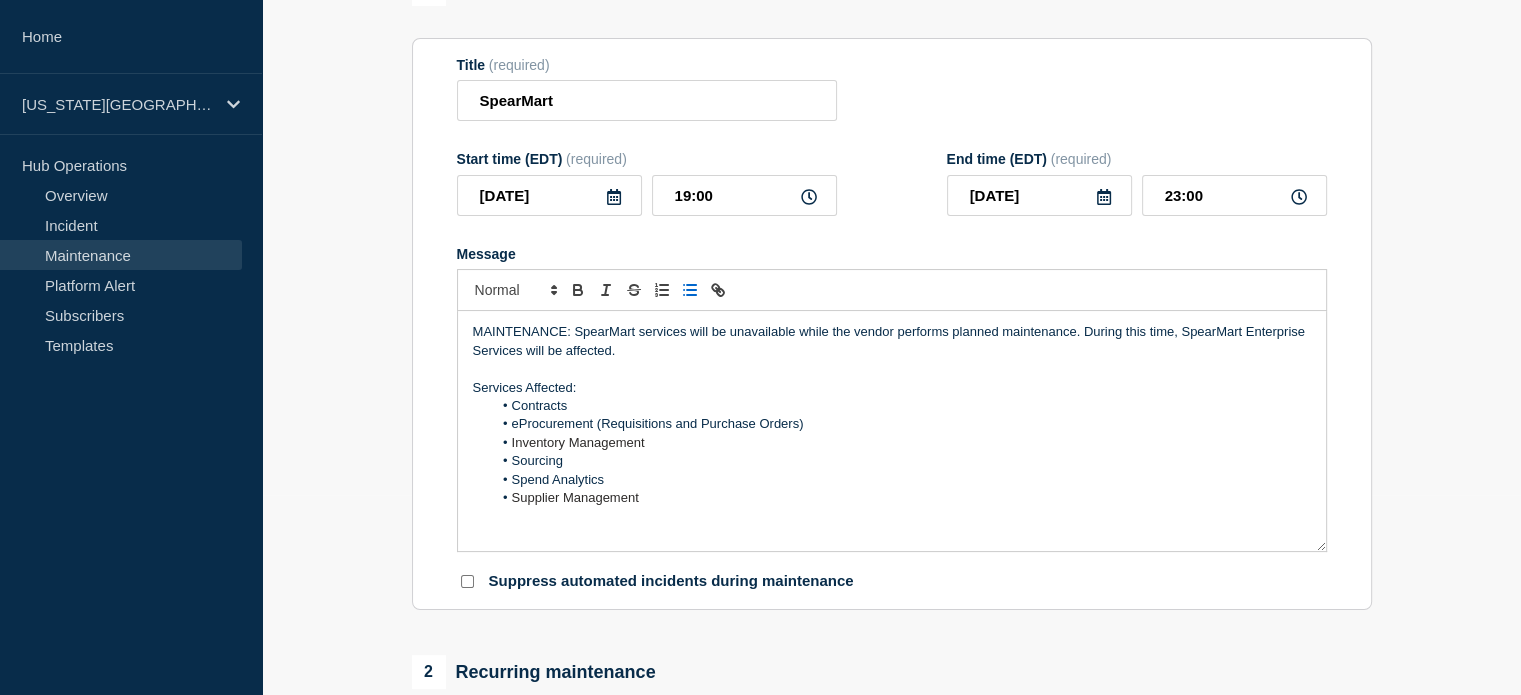 click at bounding box center [467, 581] 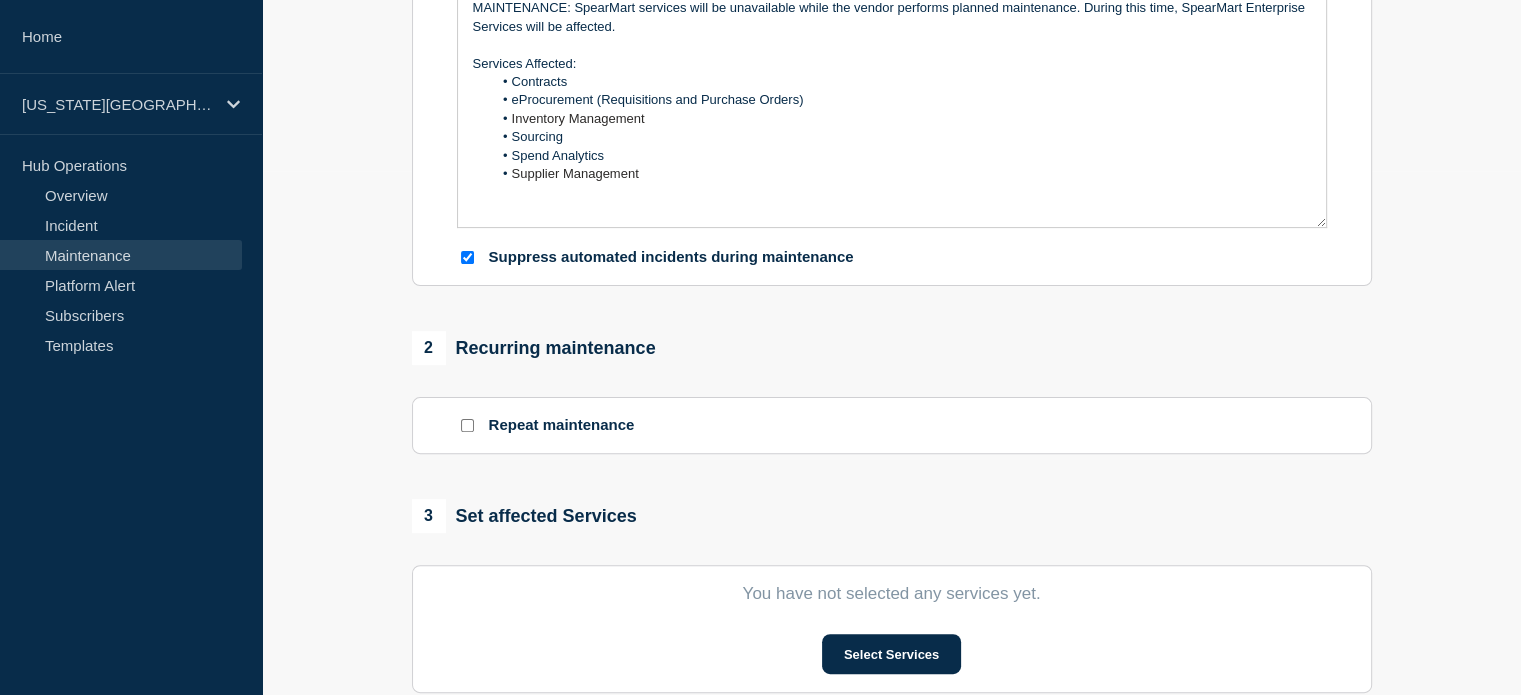 scroll, scrollTop: 500, scrollLeft: 0, axis: vertical 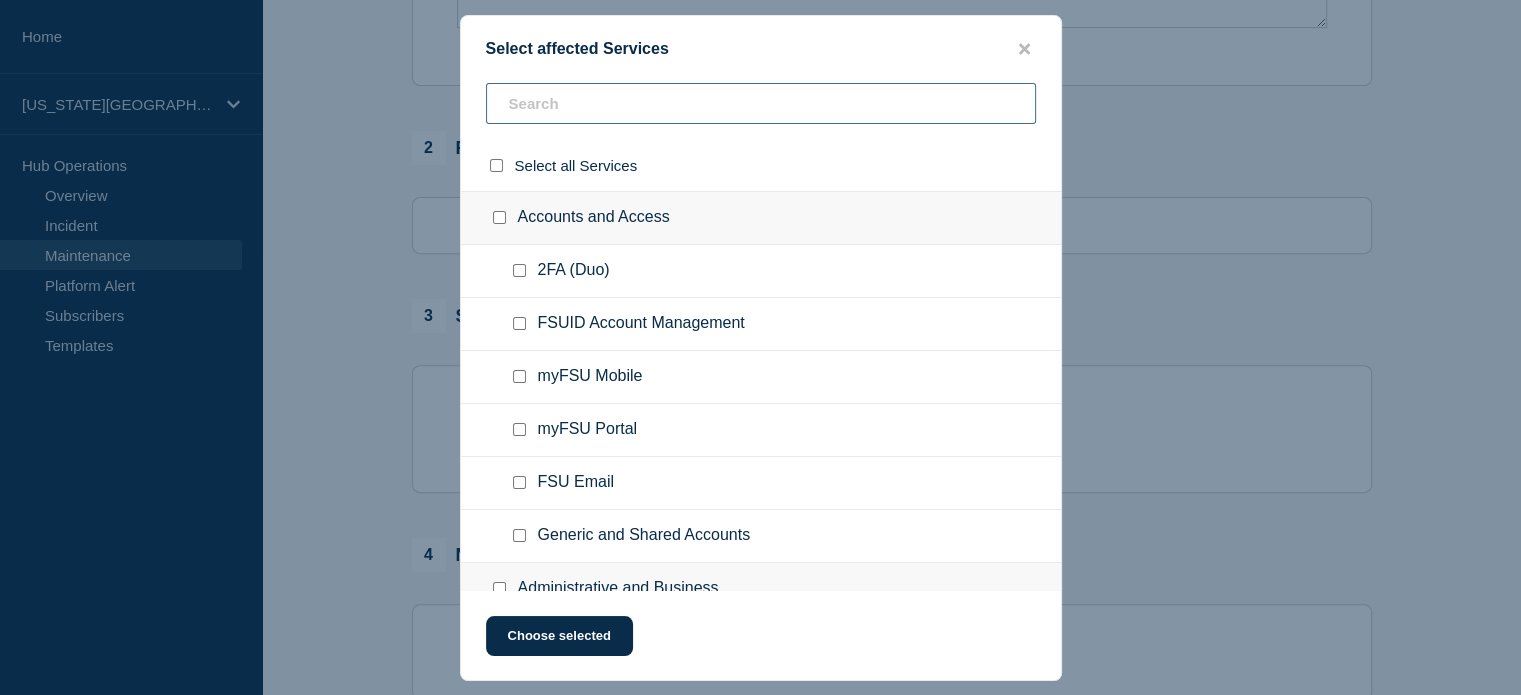click at bounding box center (761, 103) 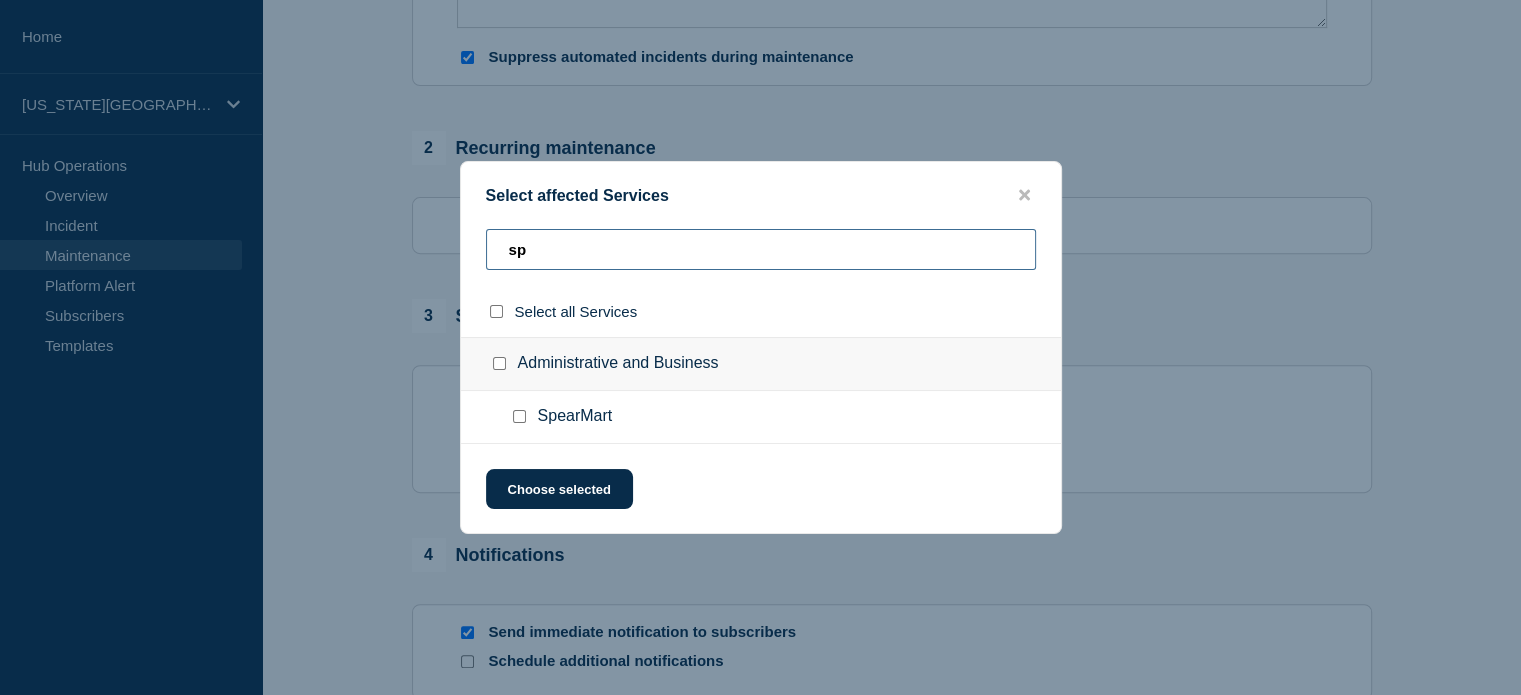 type on "sp" 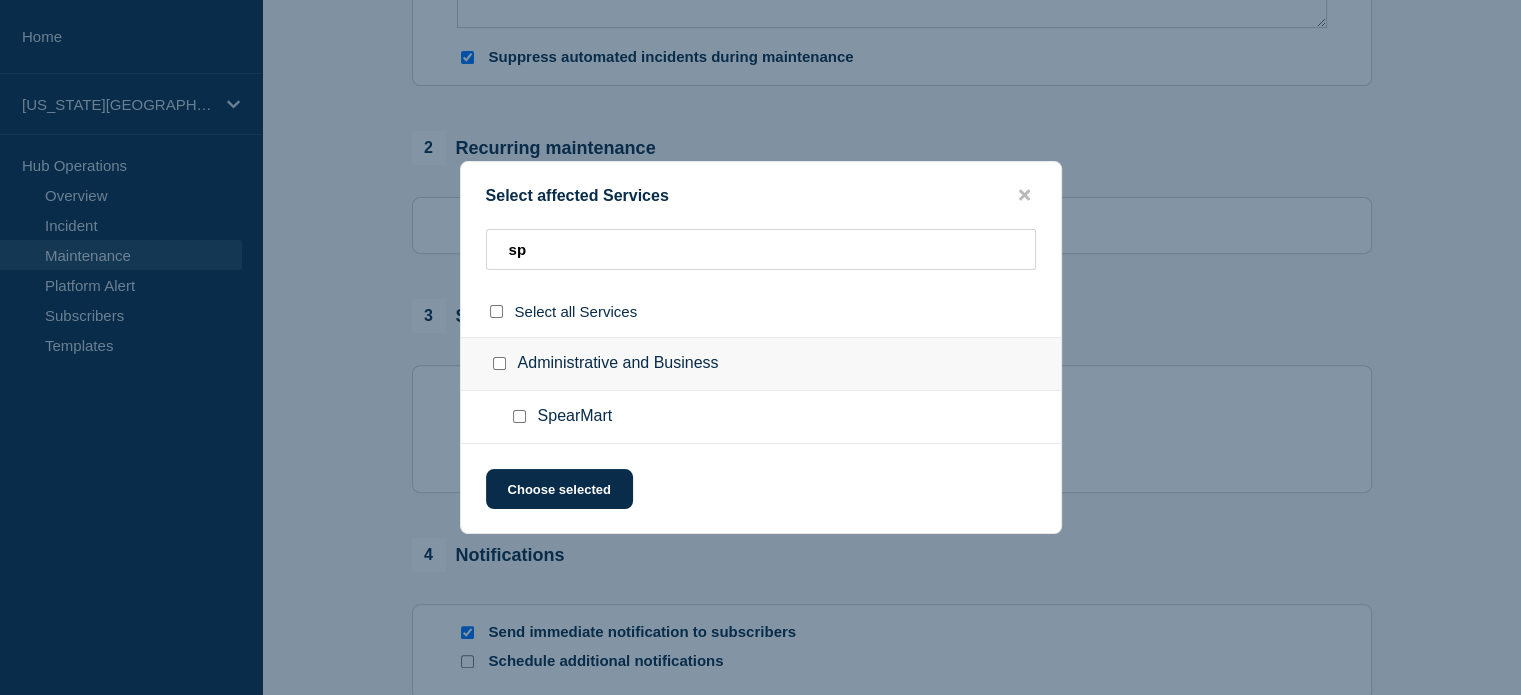 click at bounding box center [519, 416] 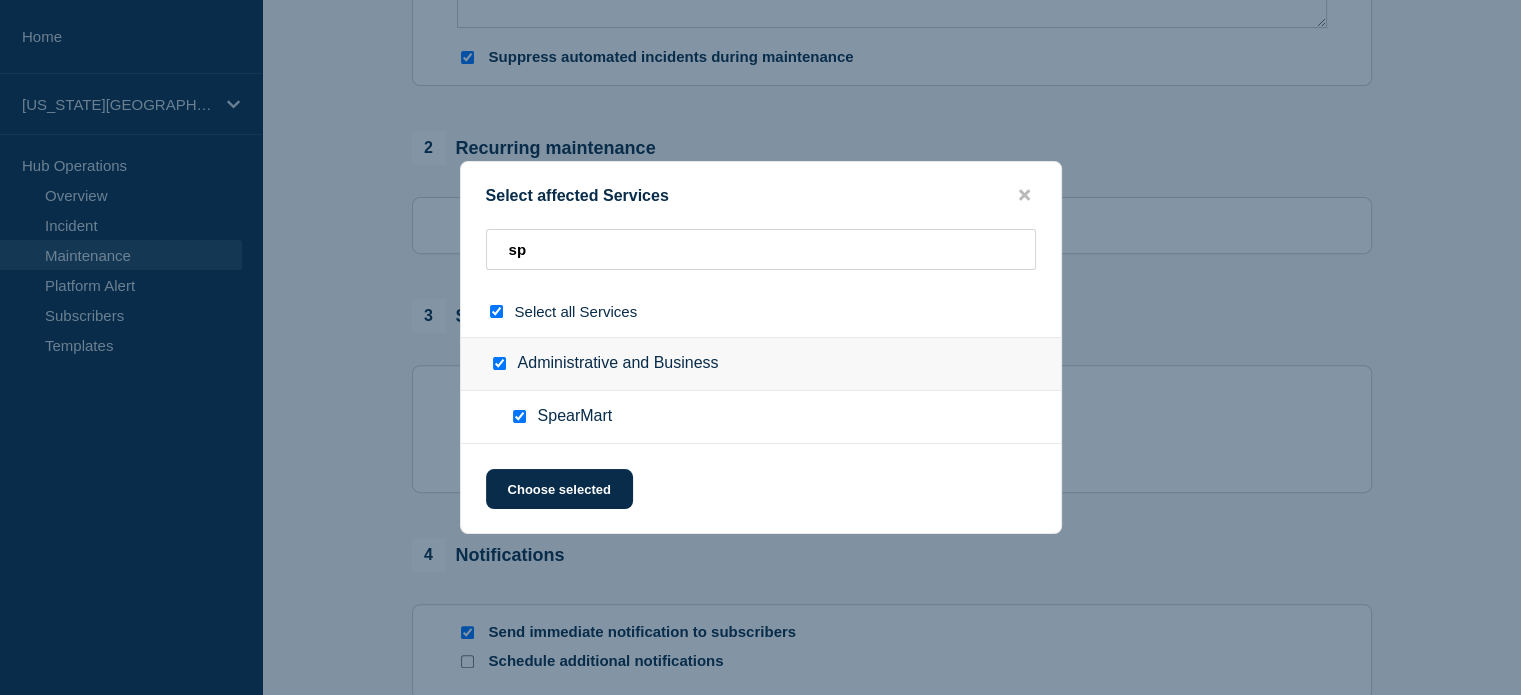 checkbox on "true" 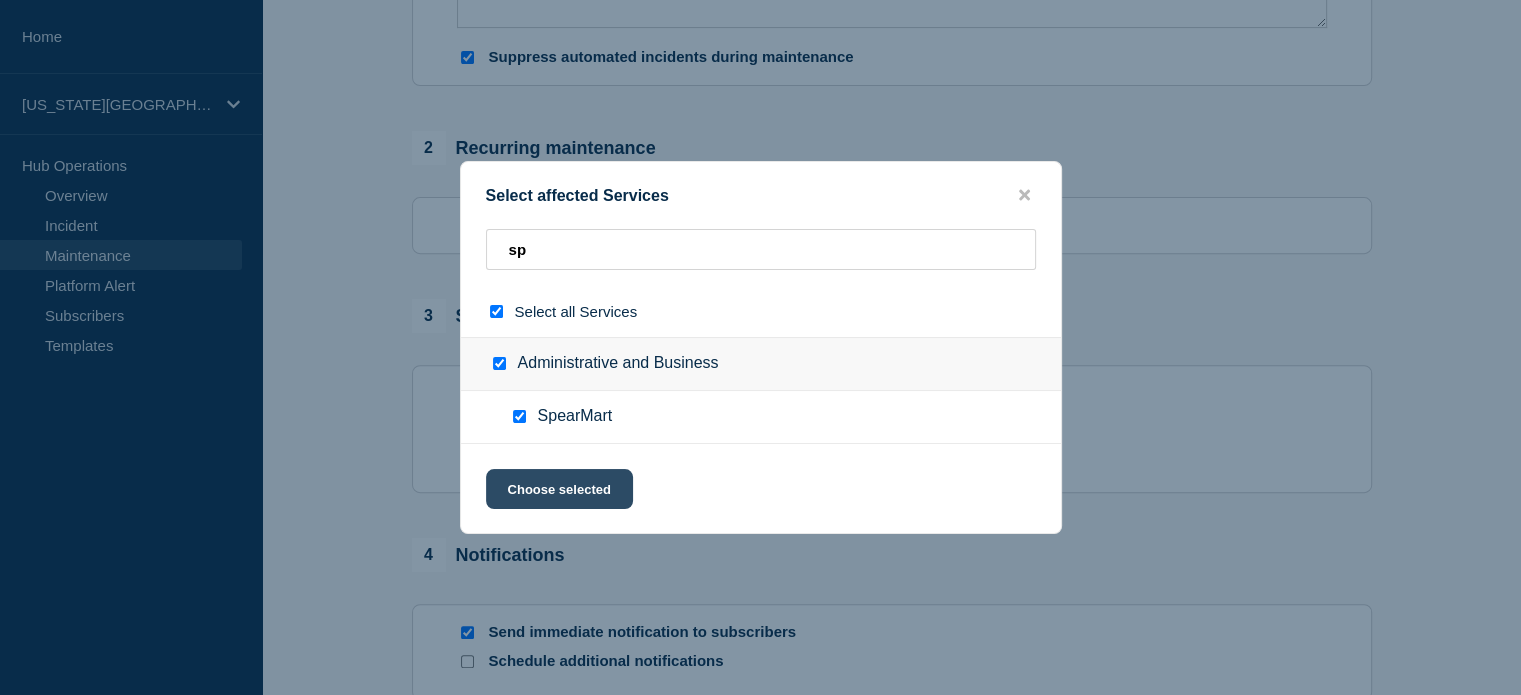 click on "Choose selected" 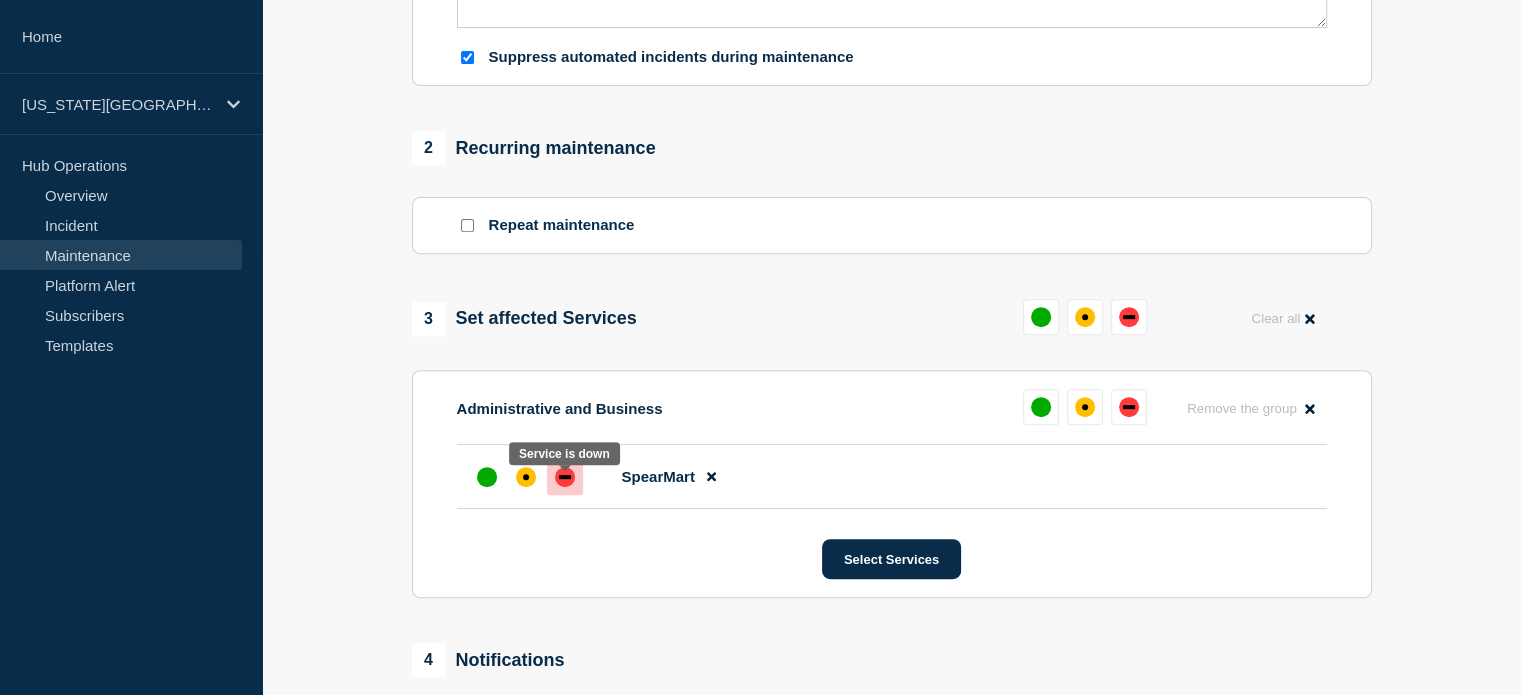 click at bounding box center (565, 477) 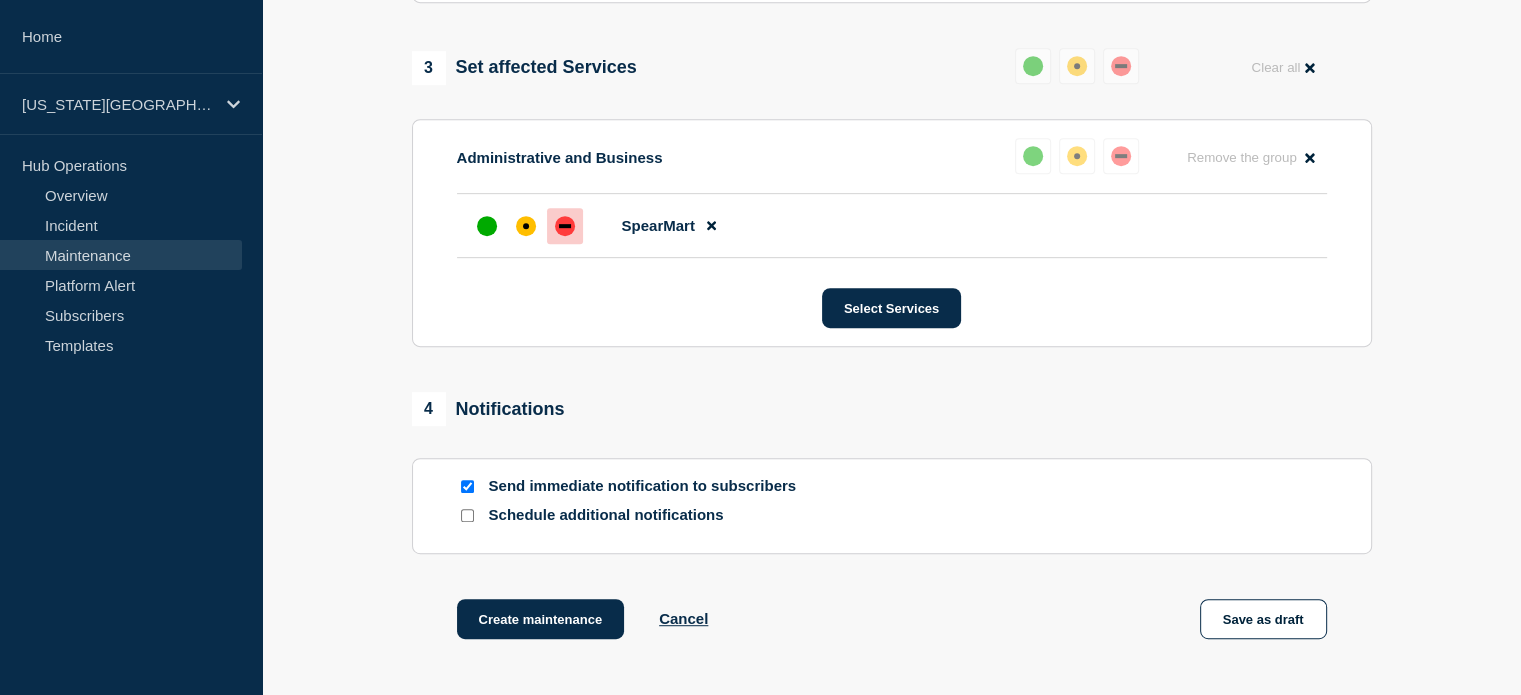 scroll, scrollTop: 1124, scrollLeft: 0, axis: vertical 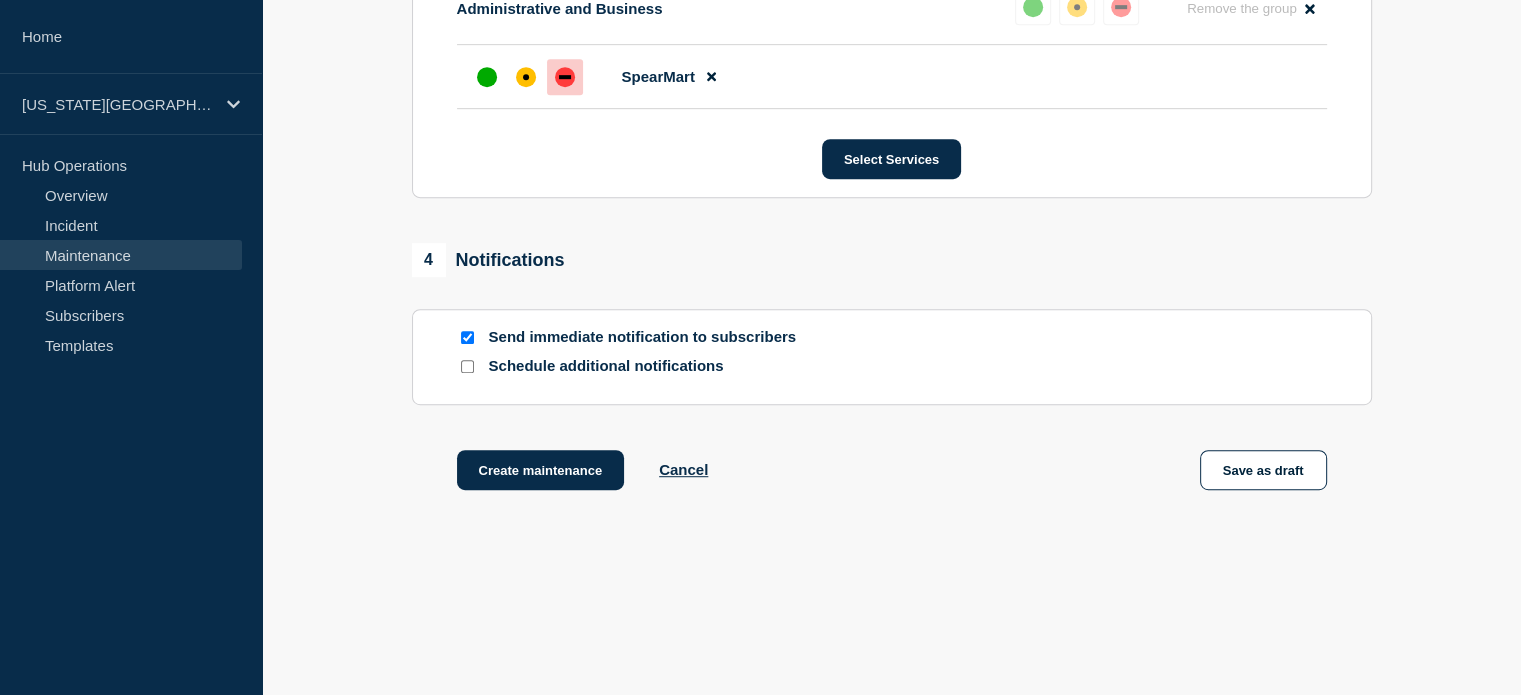 click at bounding box center (467, 337) 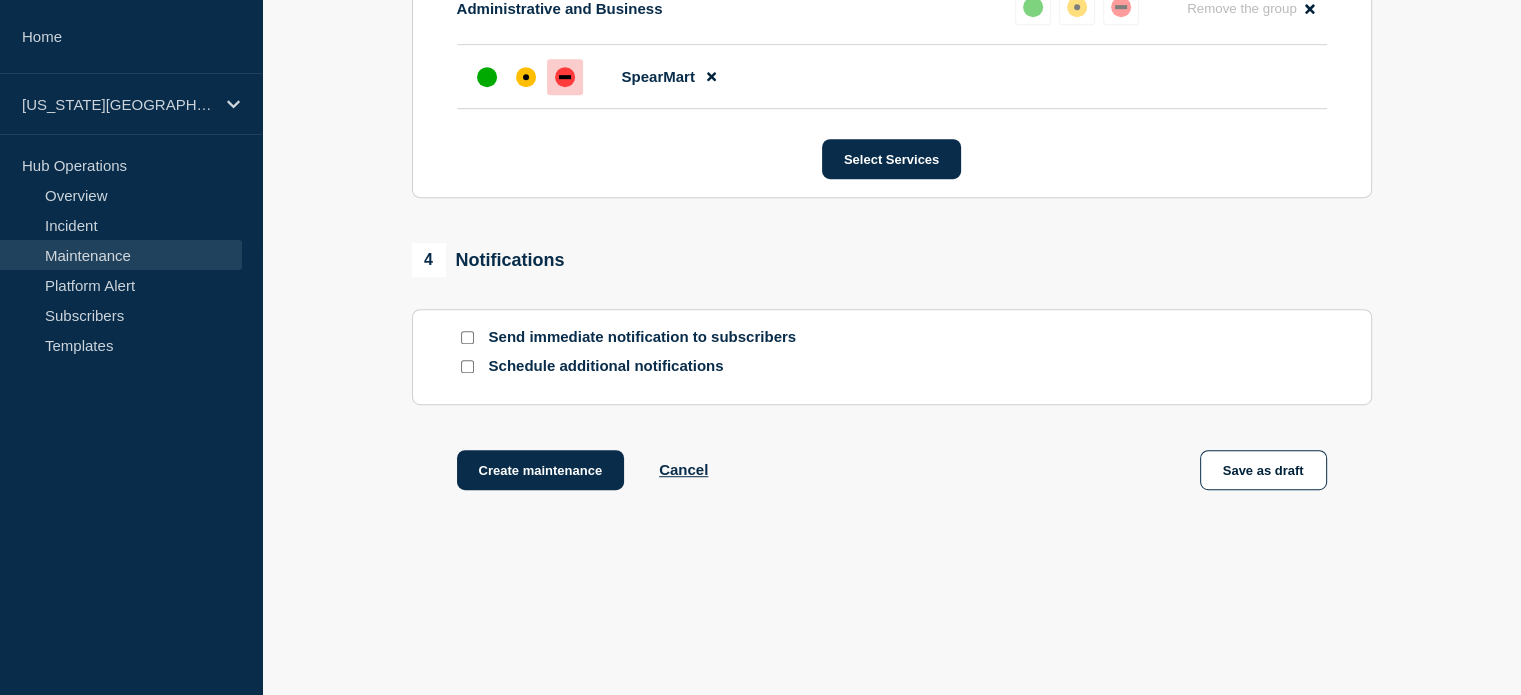click at bounding box center [467, 366] 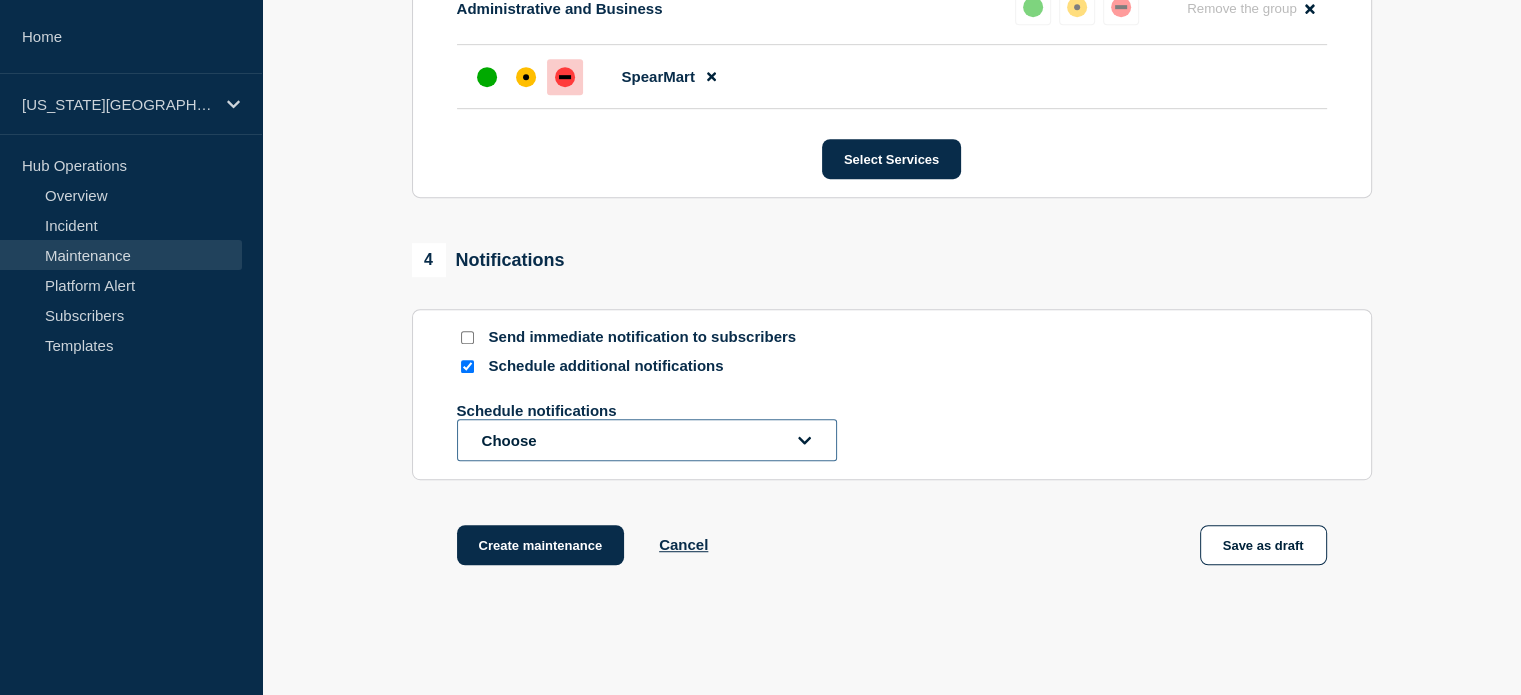 click on "Choose" 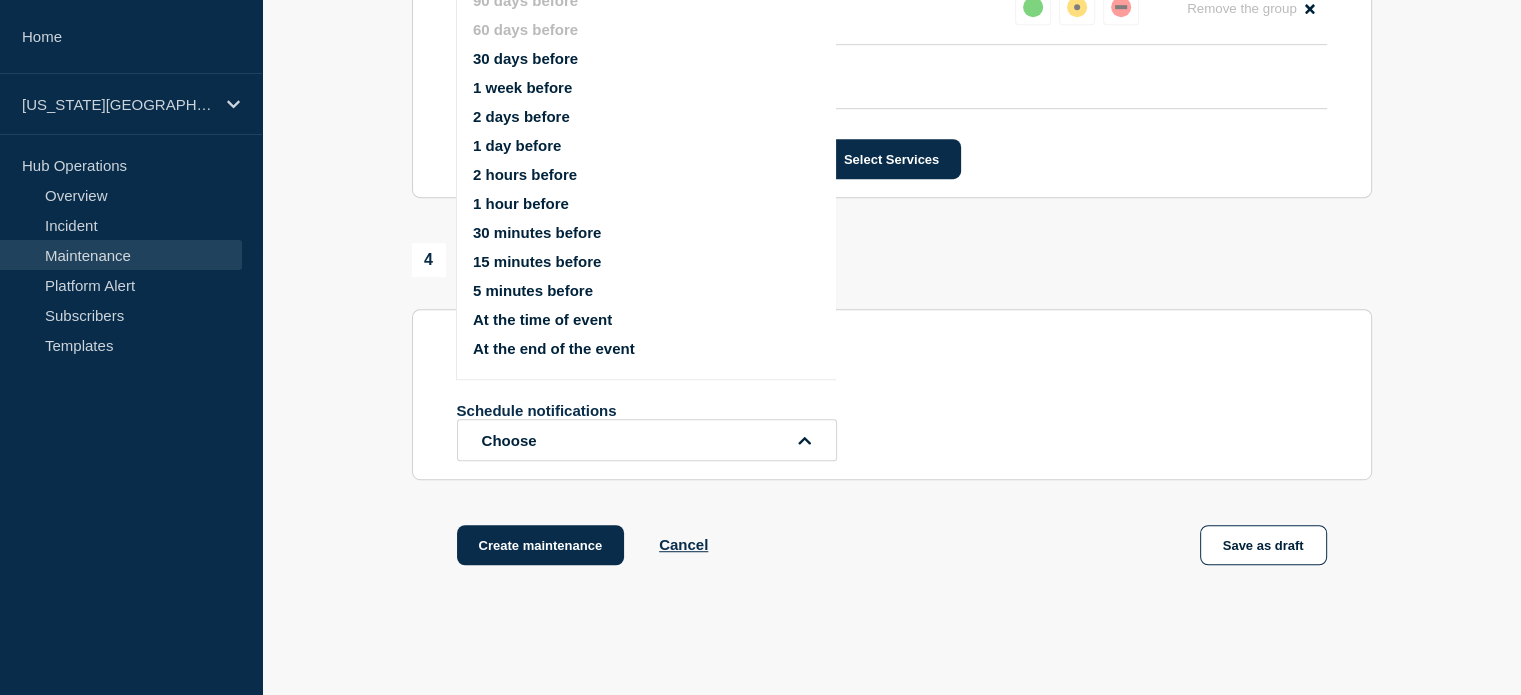 scroll, scrollTop: 1098, scrollLeft: 0, axis: vertical 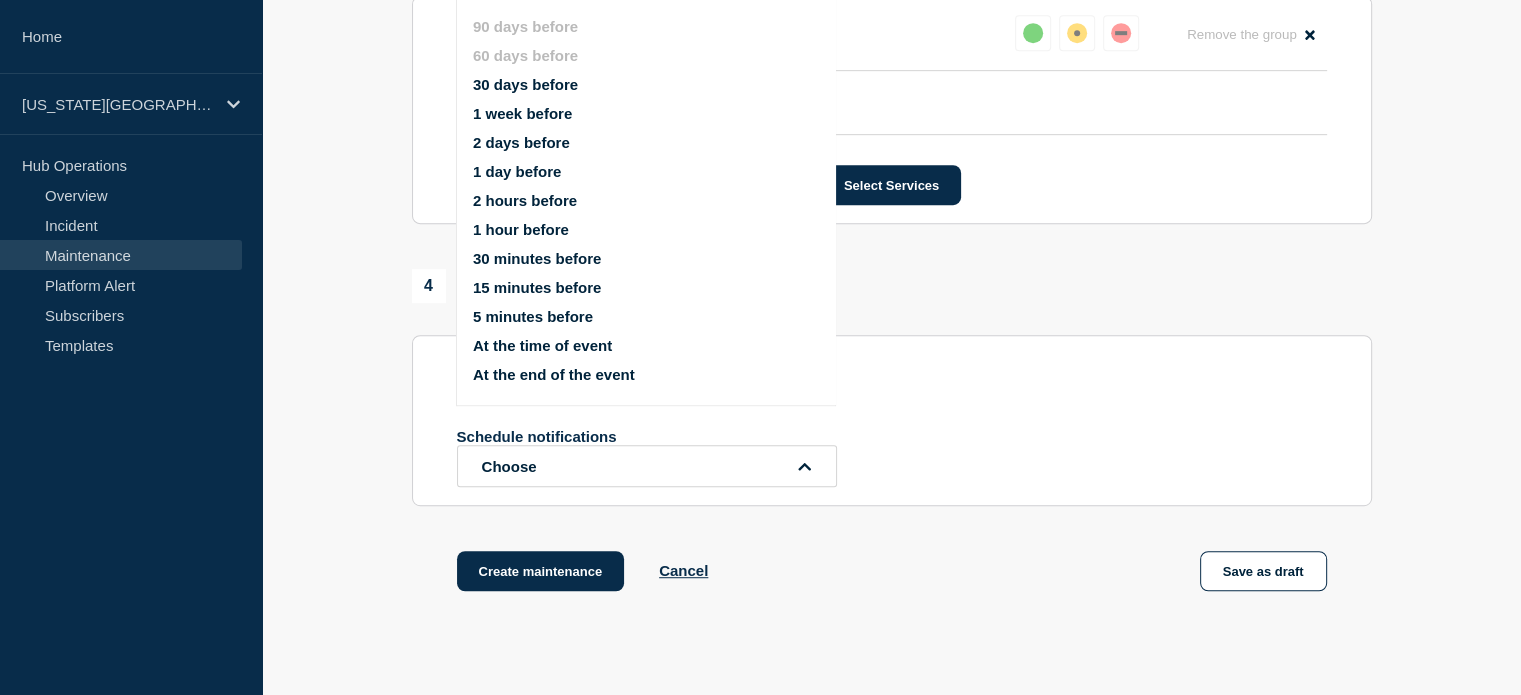click on "1 week before" at bounding box center [522, 113] 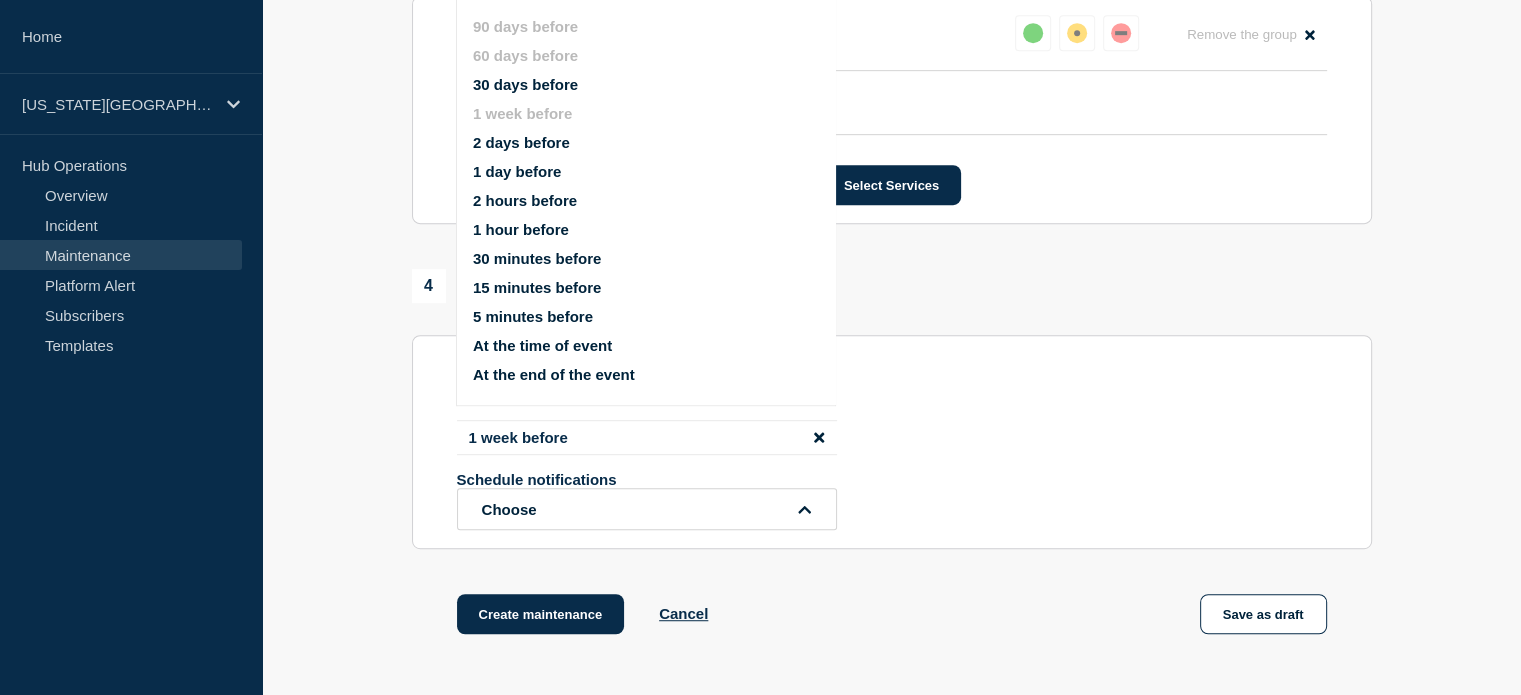 click on "2 days before" at bounding box center [521, 142] 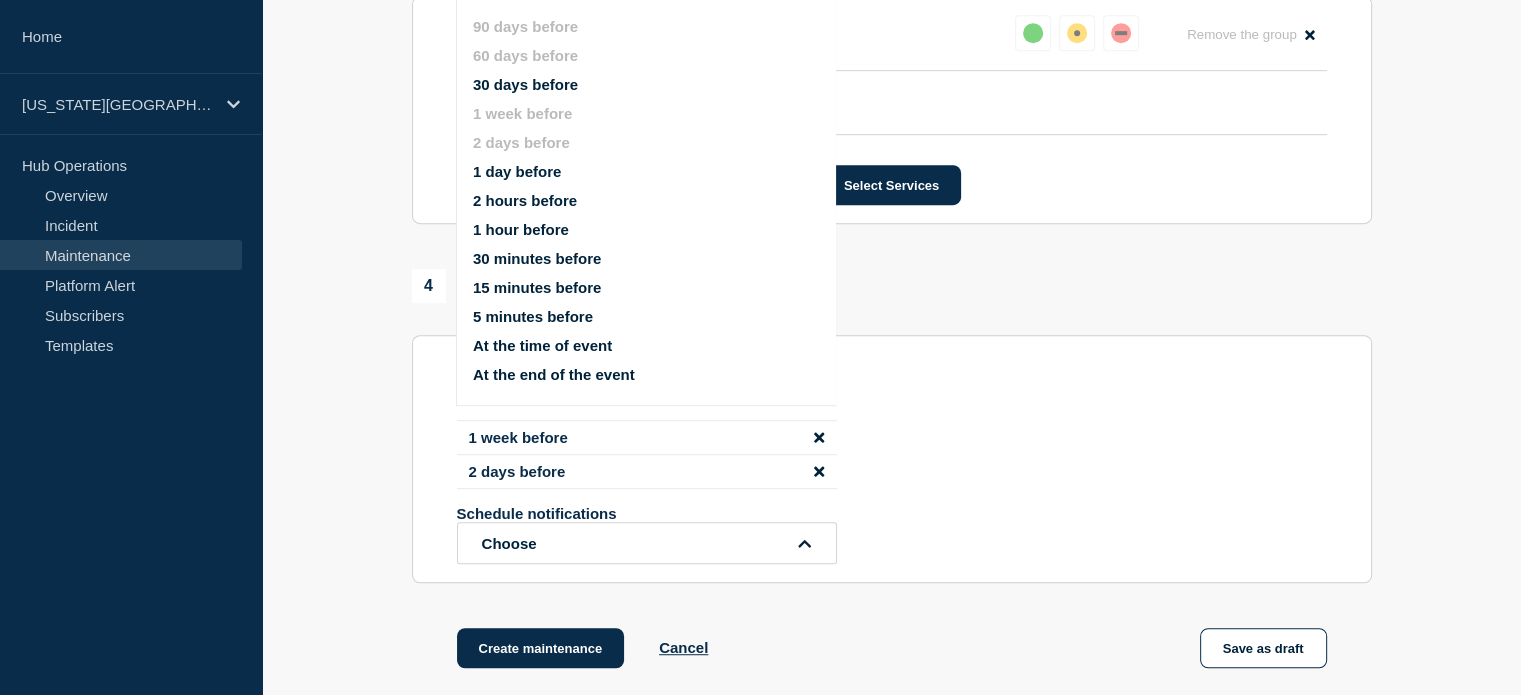 click on "1  Provide details  Title  (required) SpearMart Start time (EDT)  (required) [DATE] 19:00 End time (EDT)  (required) [DATE] 23:00 Message  MAINTENANCE: SpearMart services will be unavailable while the vendor performs planned maintenance. During this time, SpearMart Enterprise Services will be affected. Services Affected: Contracts eProcurement (Requisitions and Purchase Orders) Inventory Management Sourcing Spend Analytics Supplier Management Suppress automated incidents during maintenance 2  Recurring maintenance  Repeat maintenance 3  Set affected Services  Reset Clear all  Administrative and Business Reset Remove the group Remove   SpearMart Select Services 4  Notifications  Send immediate notification to subscribers Schedule additional notifications 1 week before  2 days before  Schedule notifications Choose  90 days before 60 days before 30 days before 1 week before 2 days before 1 day before 2 hours before 1 hour before 30 minutes before 15 minutes before 5 minutes before At the time of event" at bounding box center (891, -104) 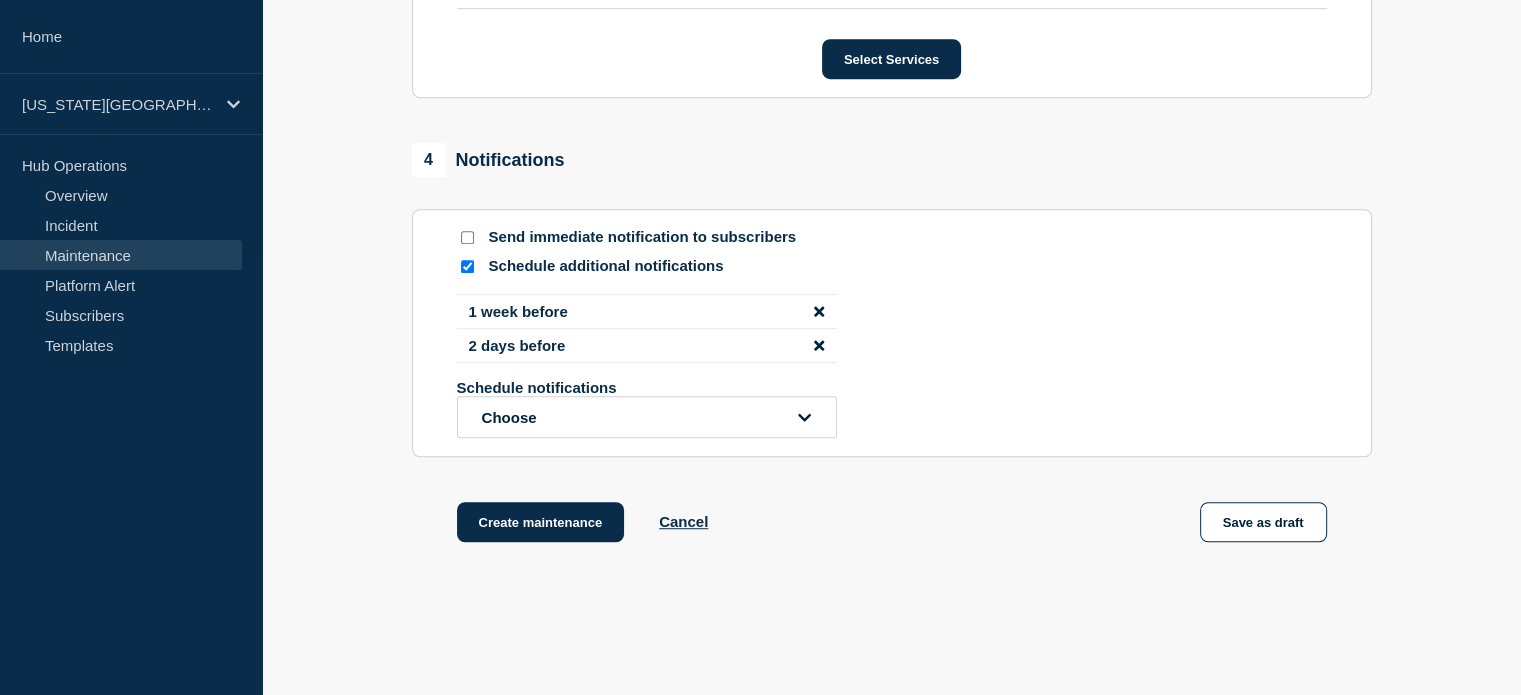 scroll, scrollTop: 1312, scrollLeft: 0, axis: vertical 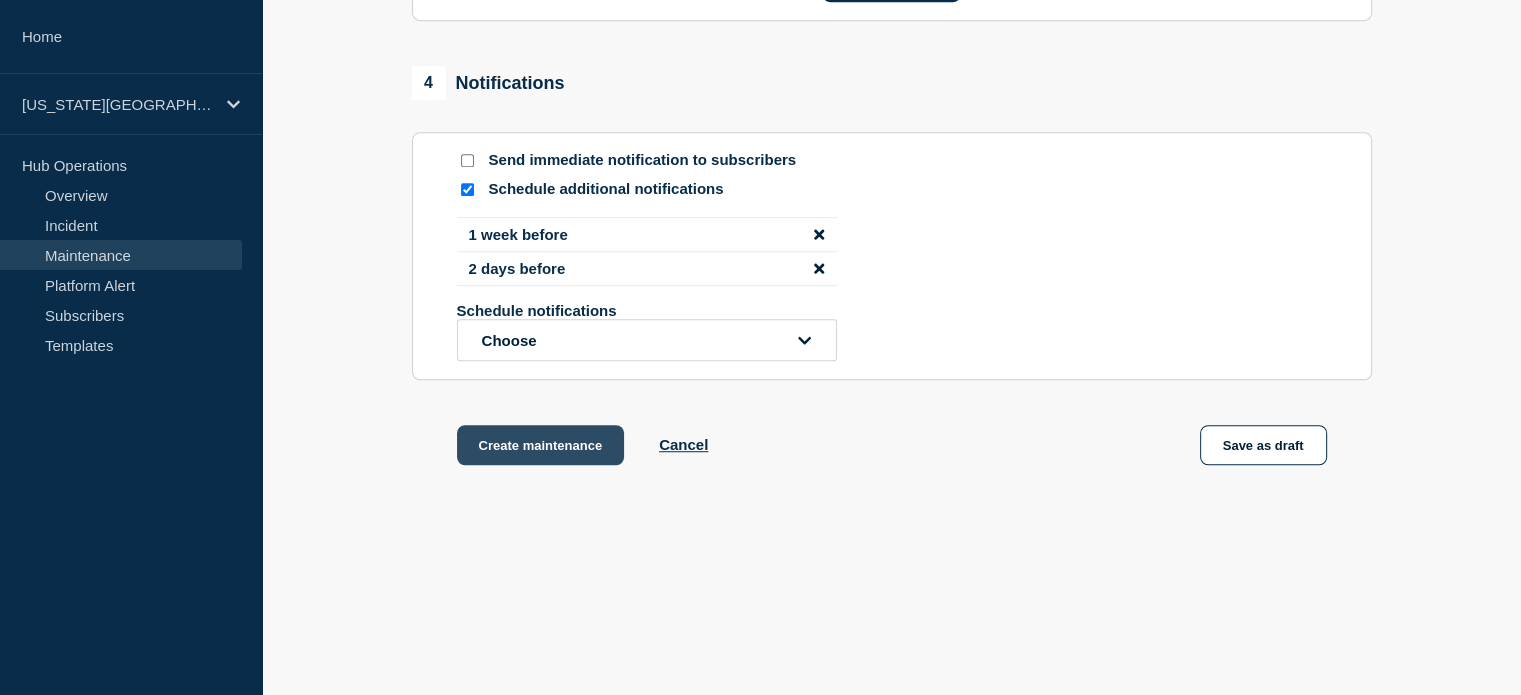 click on "Create maintenance" at bounding box center [541, 445] 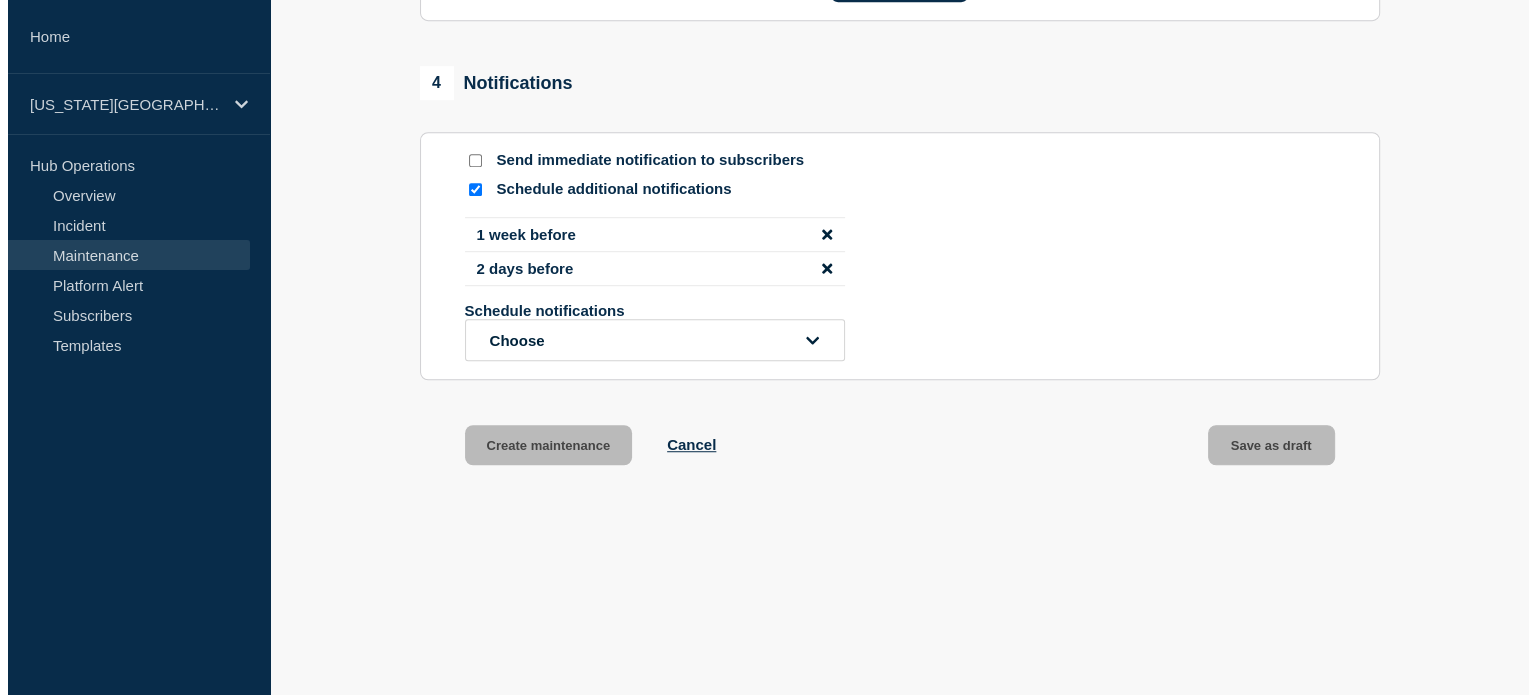 scroll, scrollTop: 0, scrollLeft: 0, axis: both 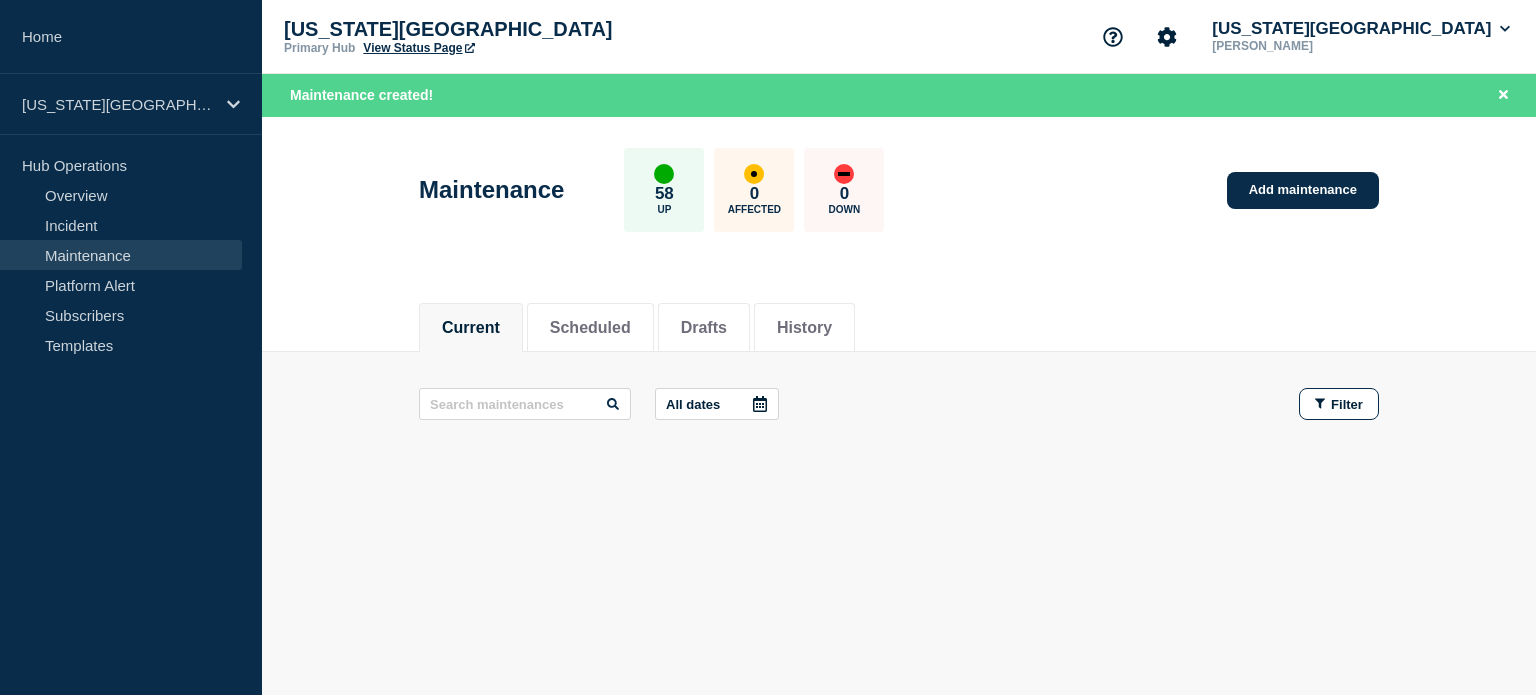 click on "View Status Page" at bounding box center (418, 48) 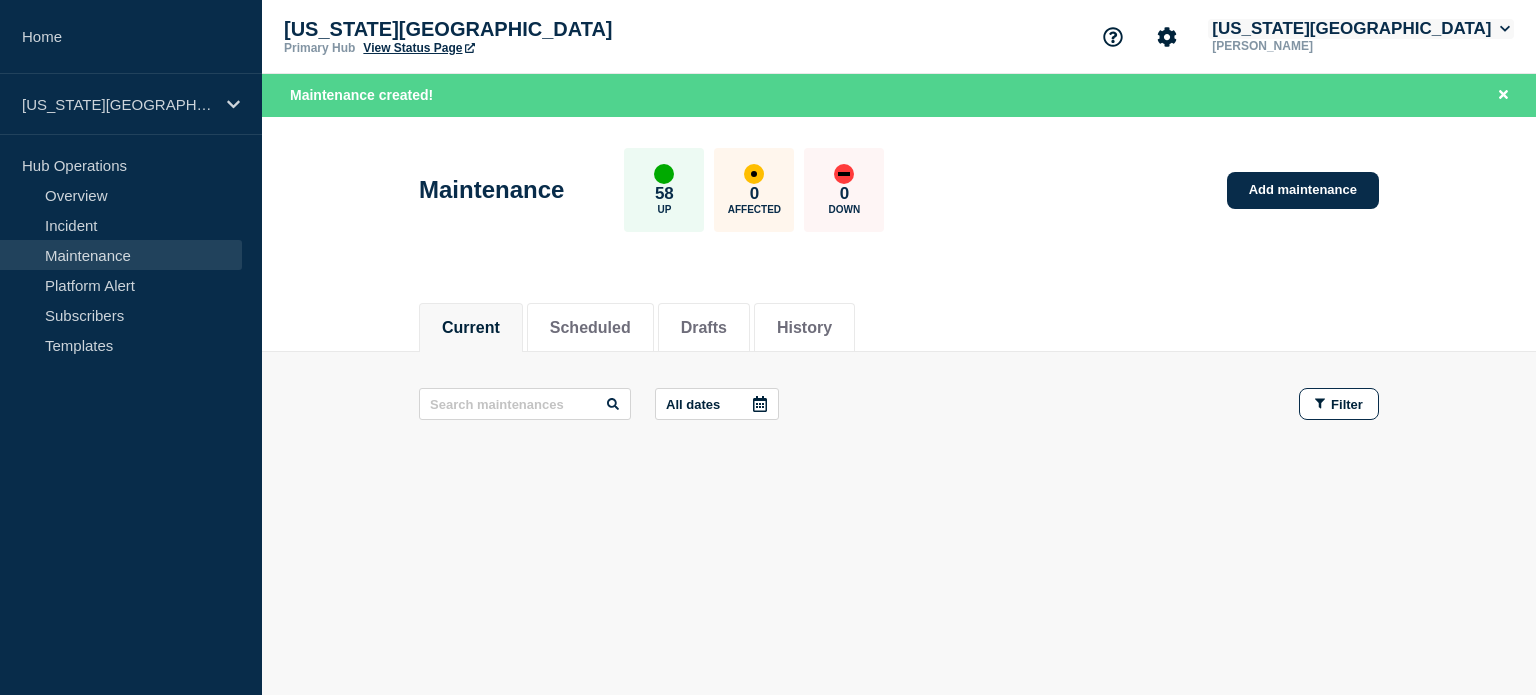 click on "[US_STATE][GEOGRAPHIC_DATA]" 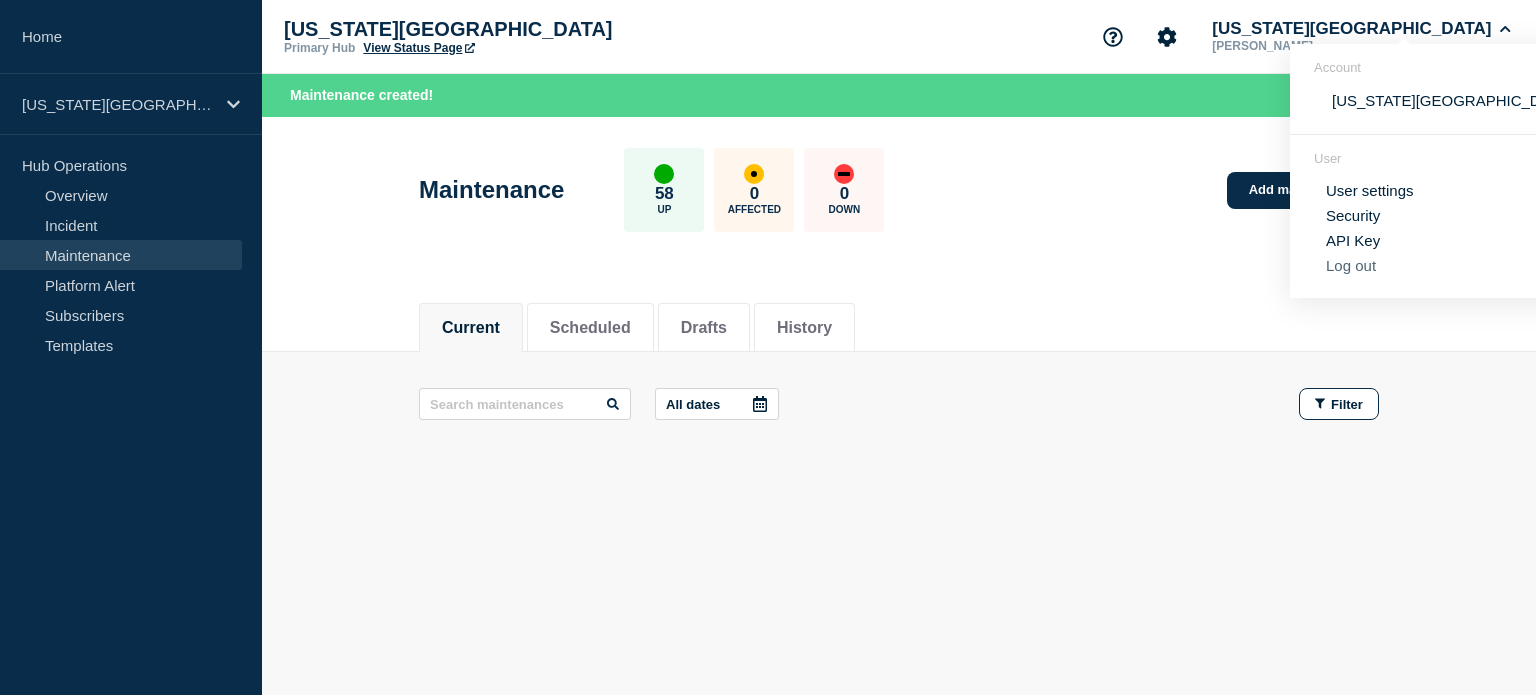 click on "Log out" at bounding box center (1351, 265) 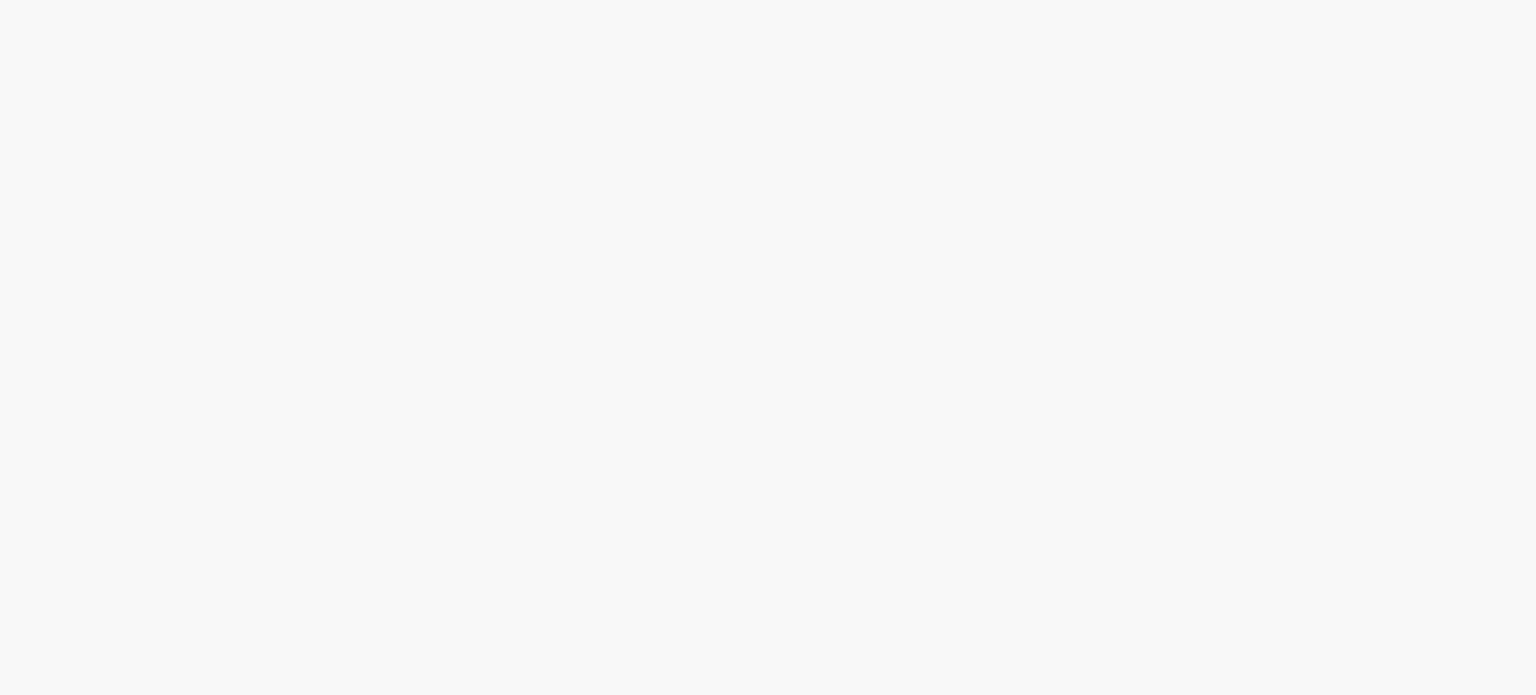 scroll, scrollTop: 0, scrollLeft: 0, axis: both 